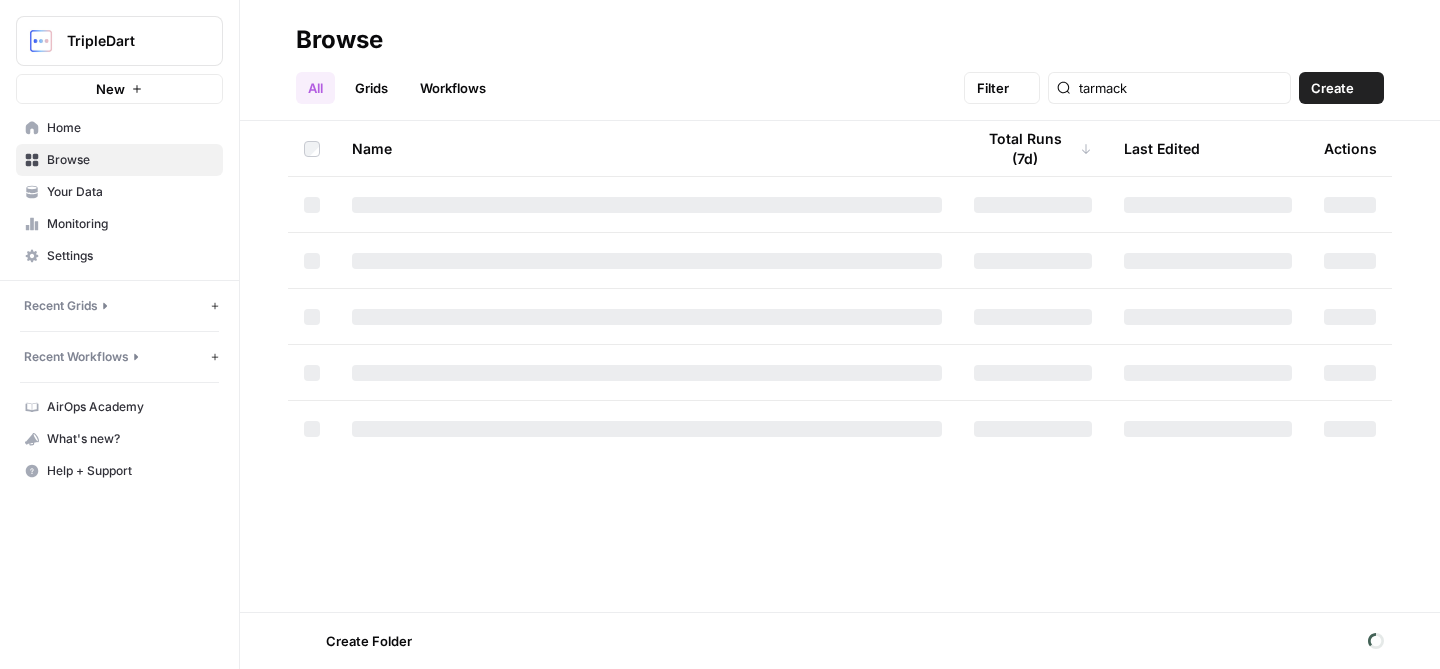 scroll, scrollTop: 0, scrollLeft: 0, axis: both 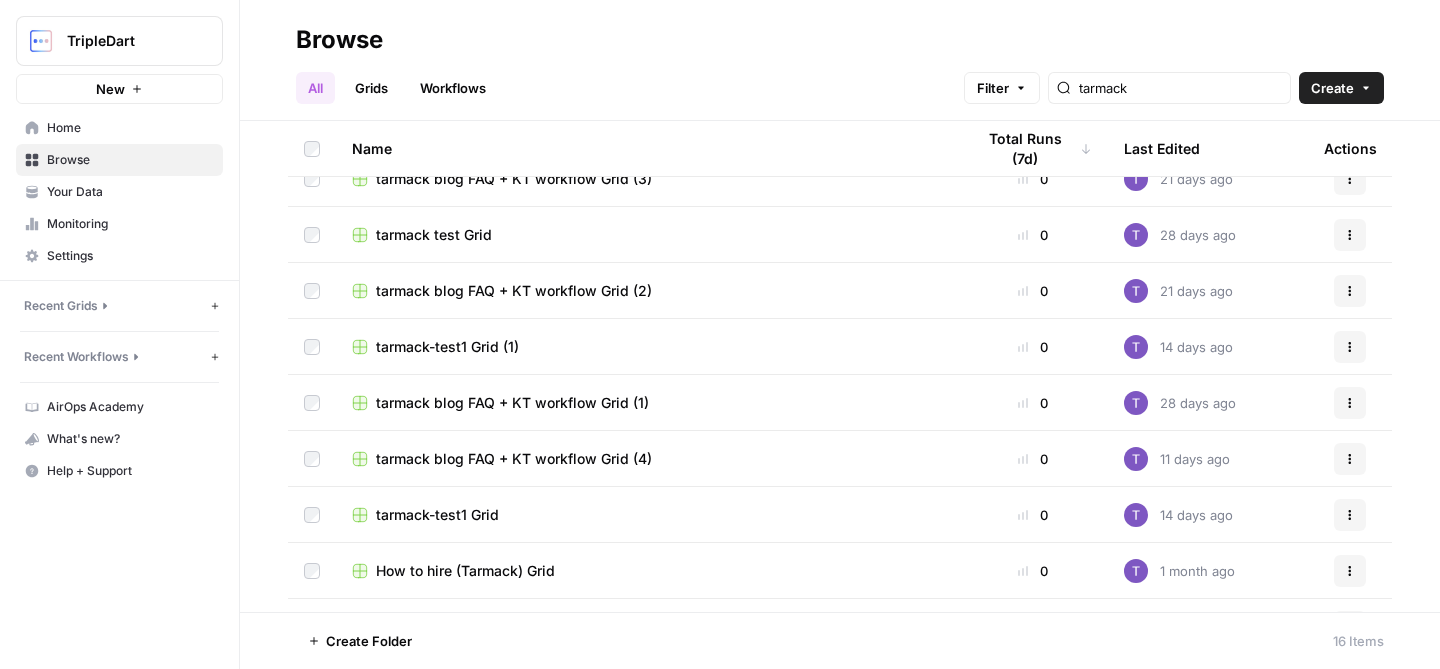 click on "tarmack blog FAQ + KT workflow Grid (4)" at bounding box center (514, 459) 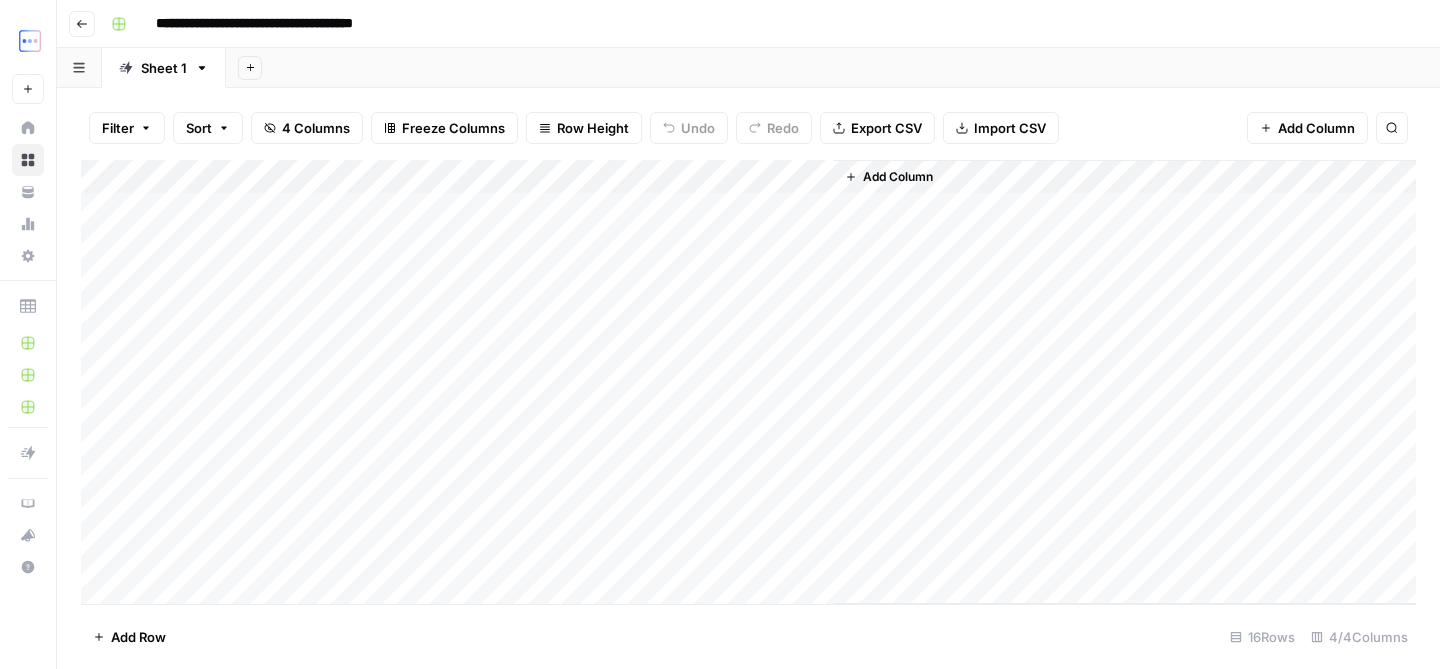 click on "Add Column" at bounding box center (748, 382) 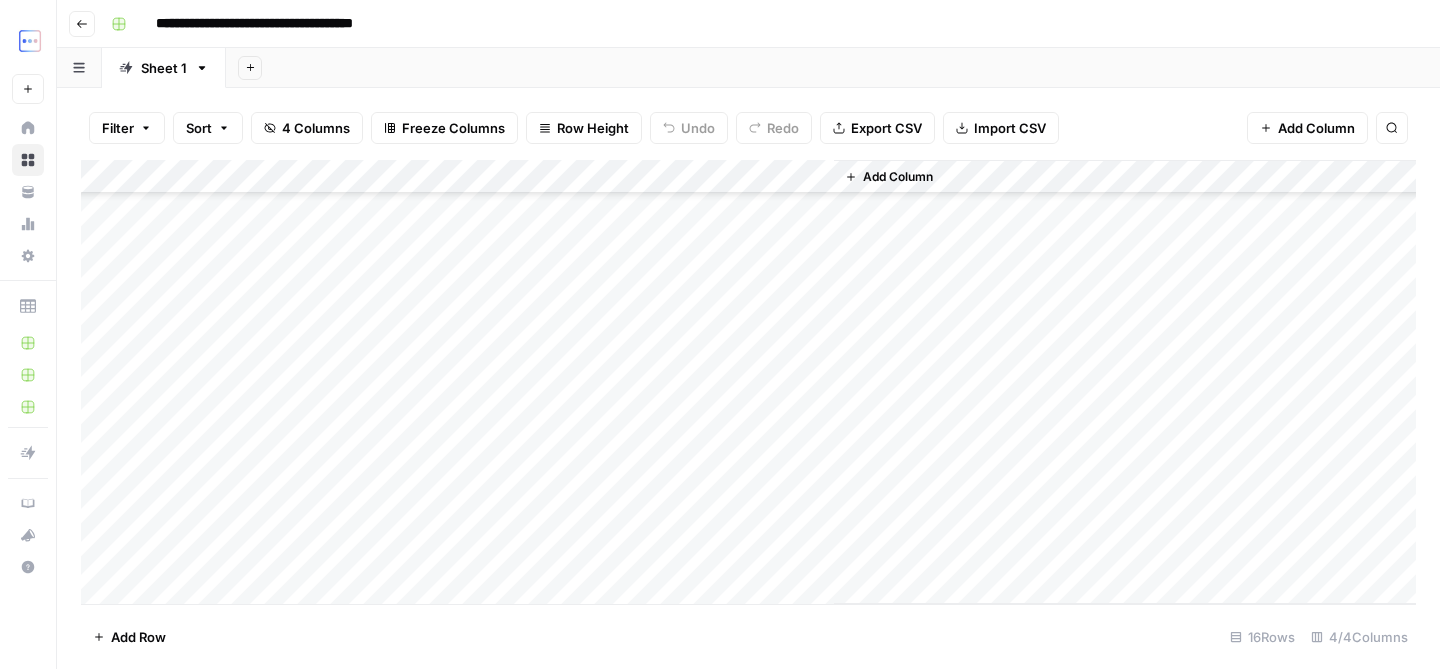 scroll, scrollTop: 166, scrollLeft: 0, axis: vertical 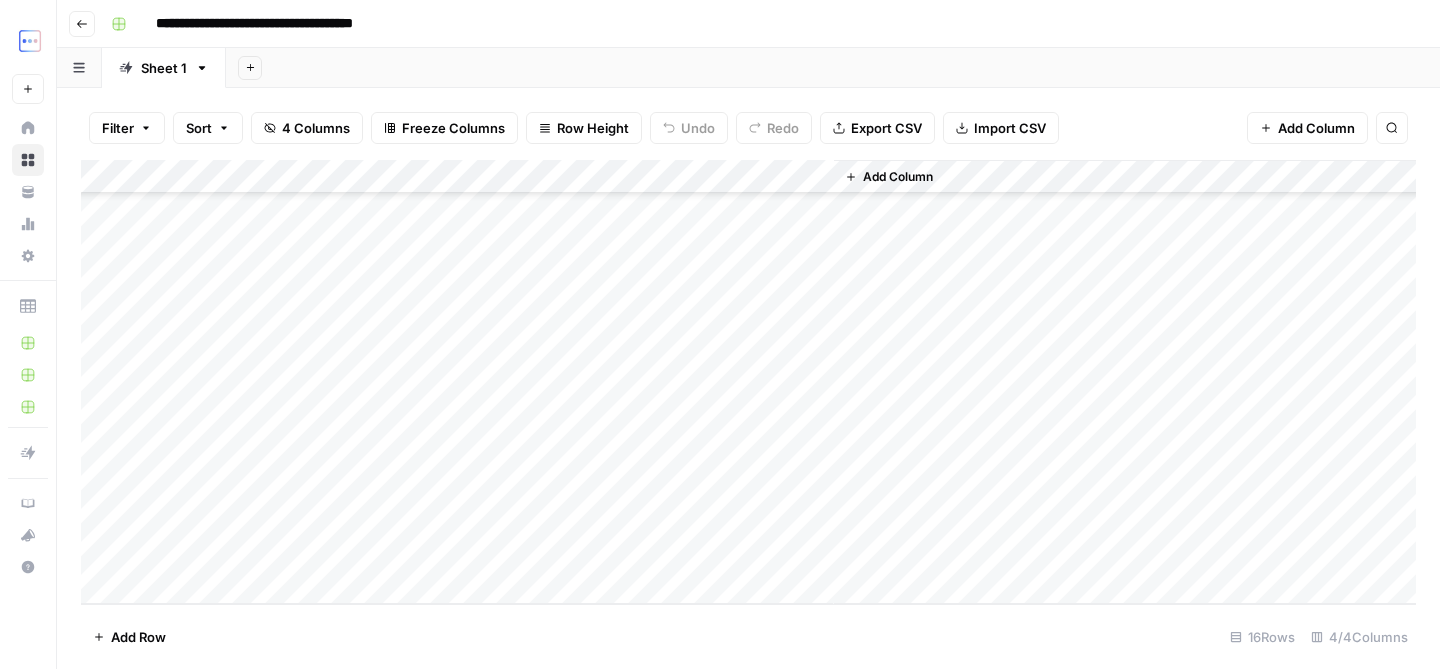 click on "Add Column" at bounding box center [748, 382] 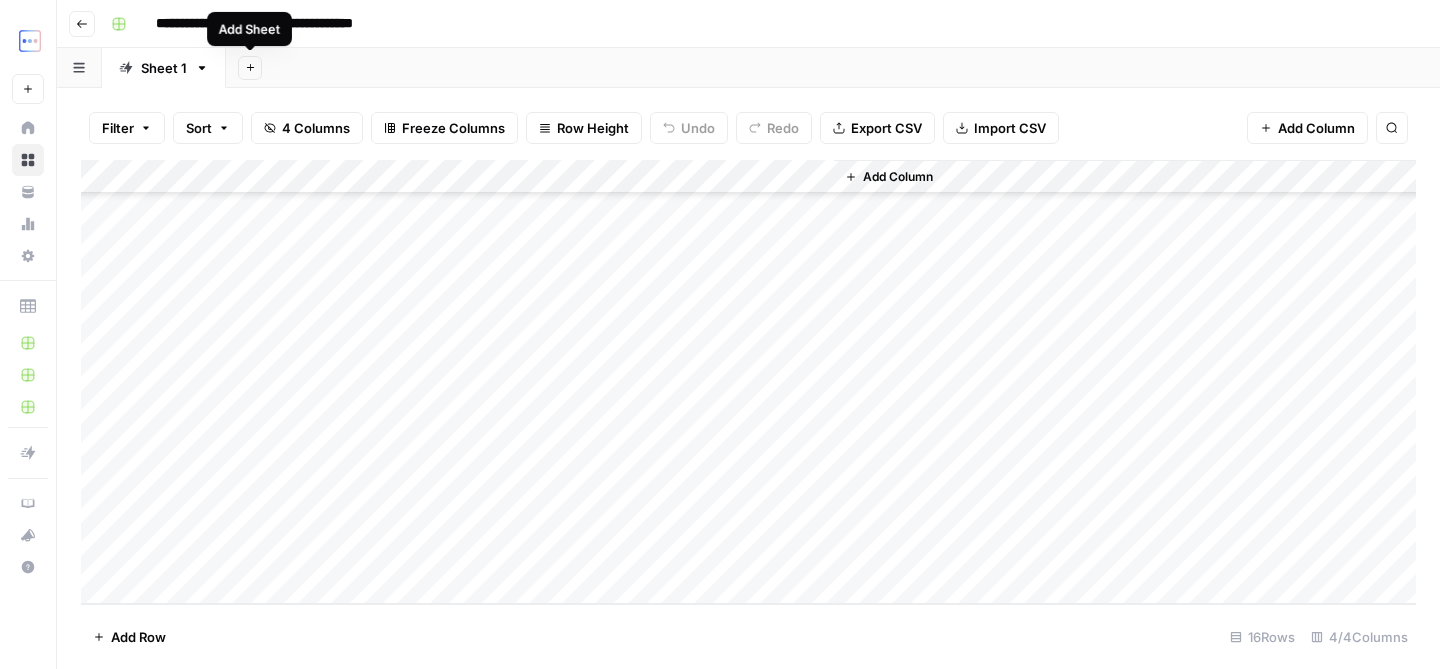 click 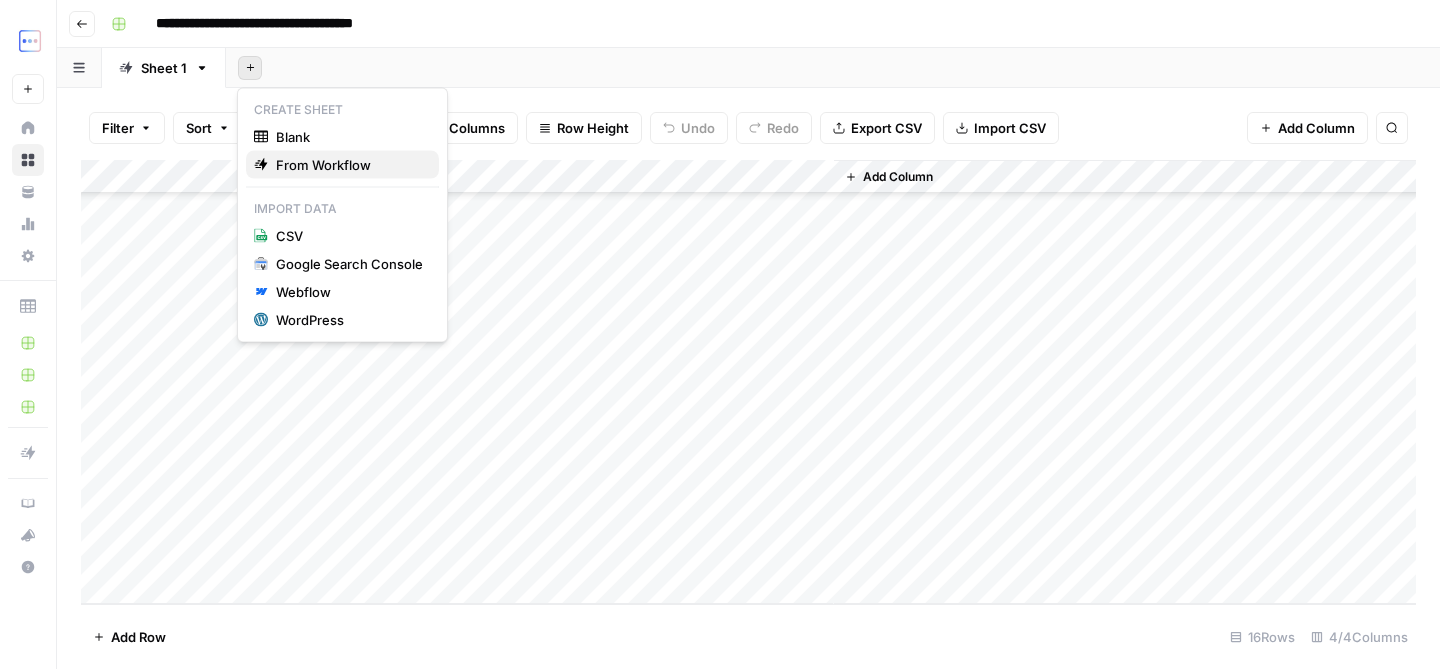 click on "From Workflow" at bounding box center [349, 165] 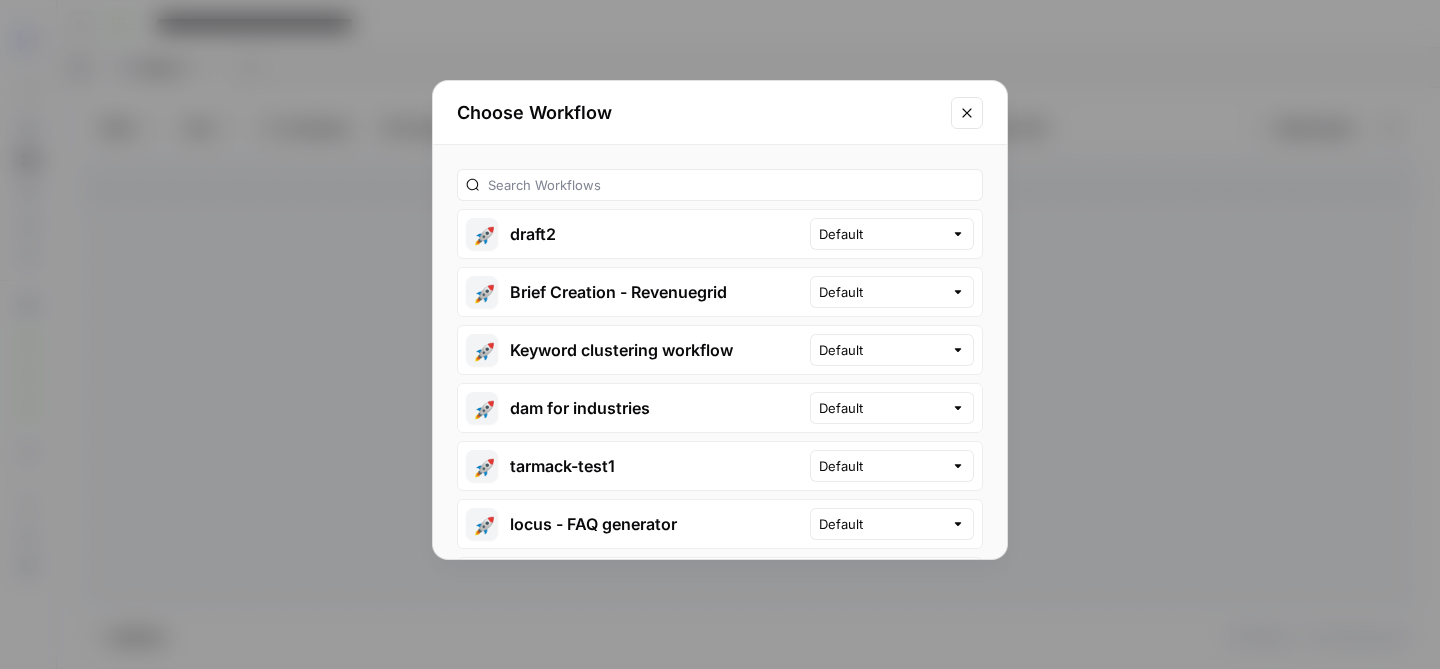 click 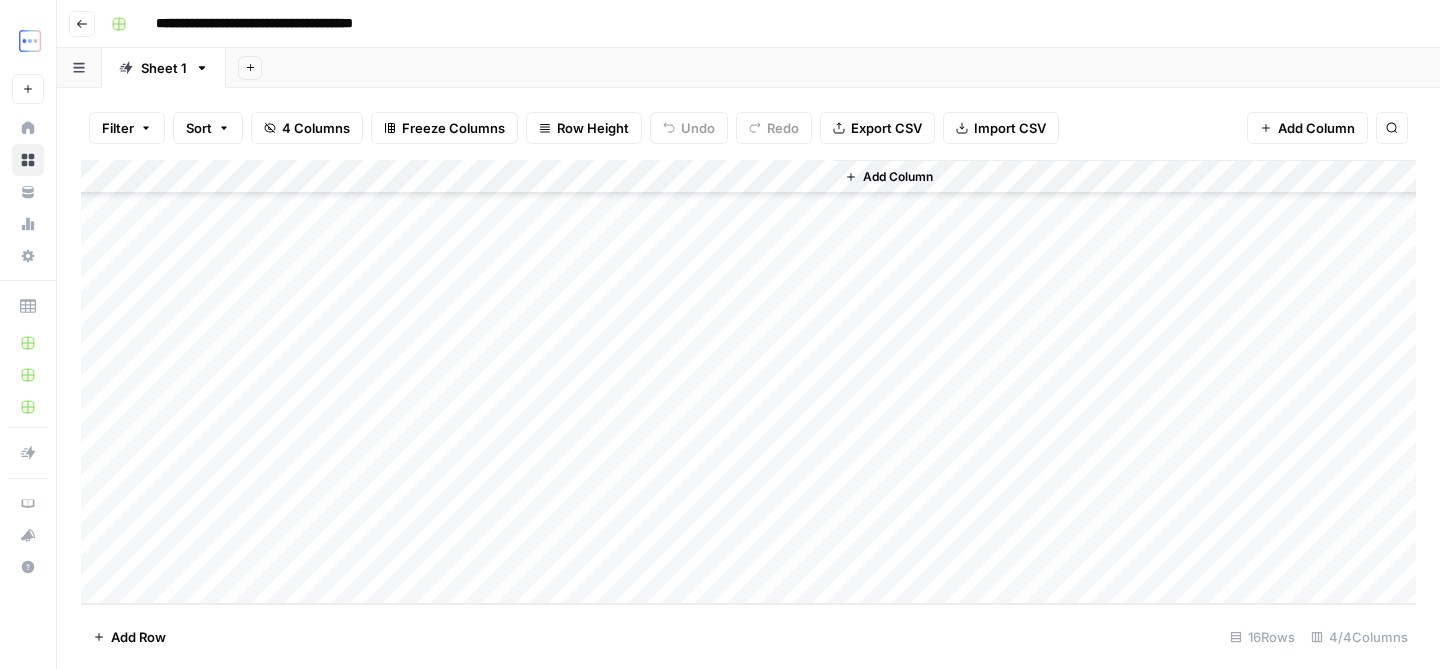 click on "Add Sheet" at bounding box center [250, 68] 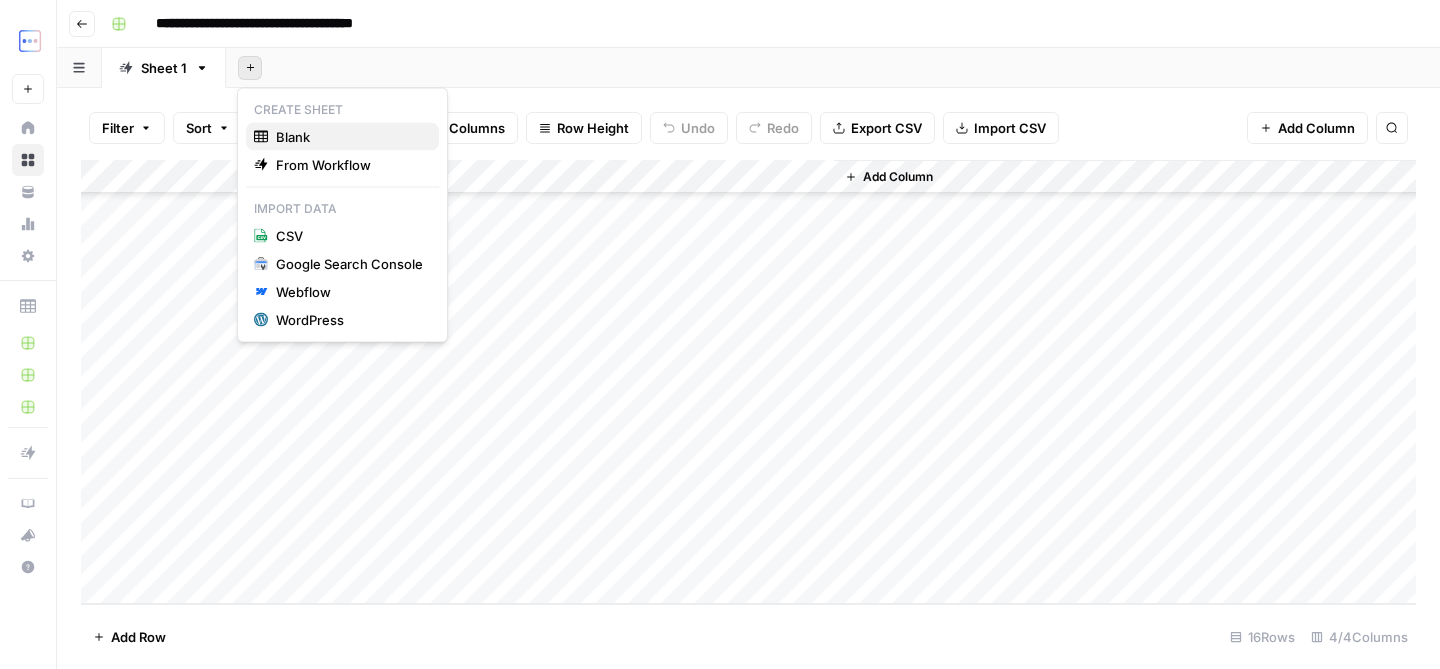 click on "Blank" at bounding box center (349, 137) 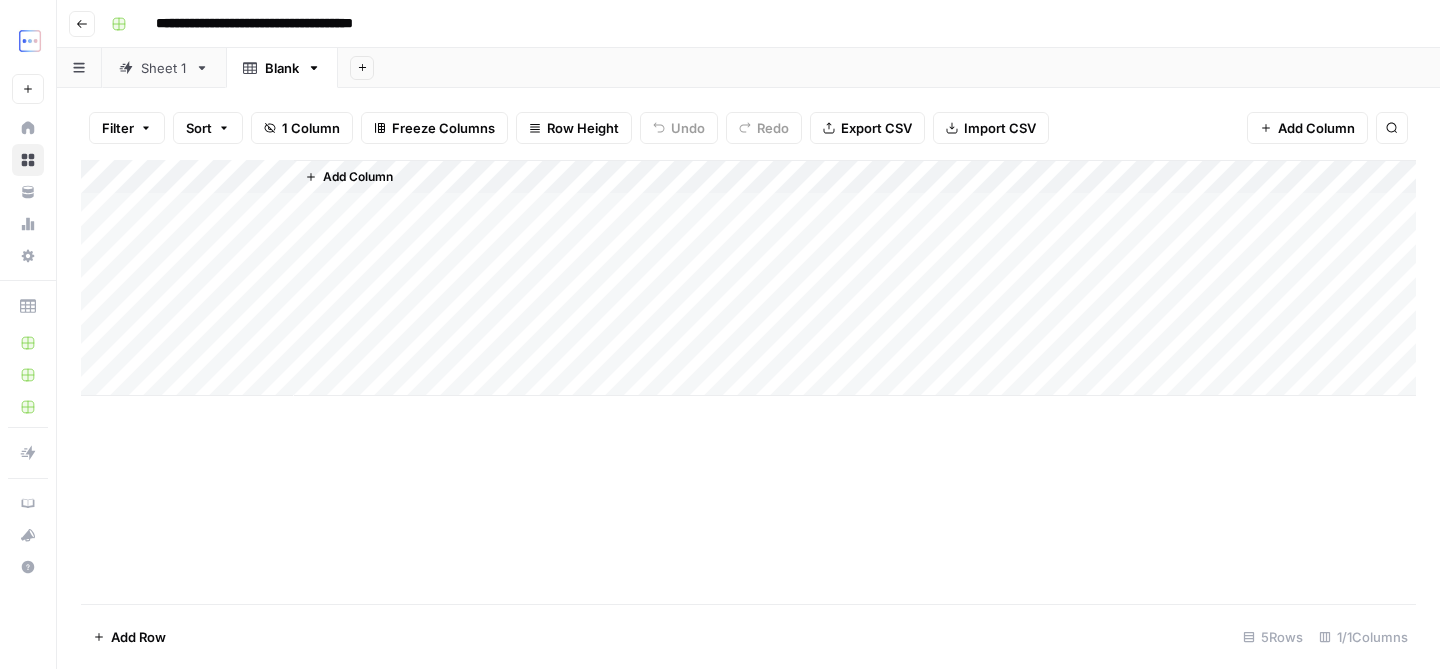 click on "Sheet 1" at bounding box center (164, 68) 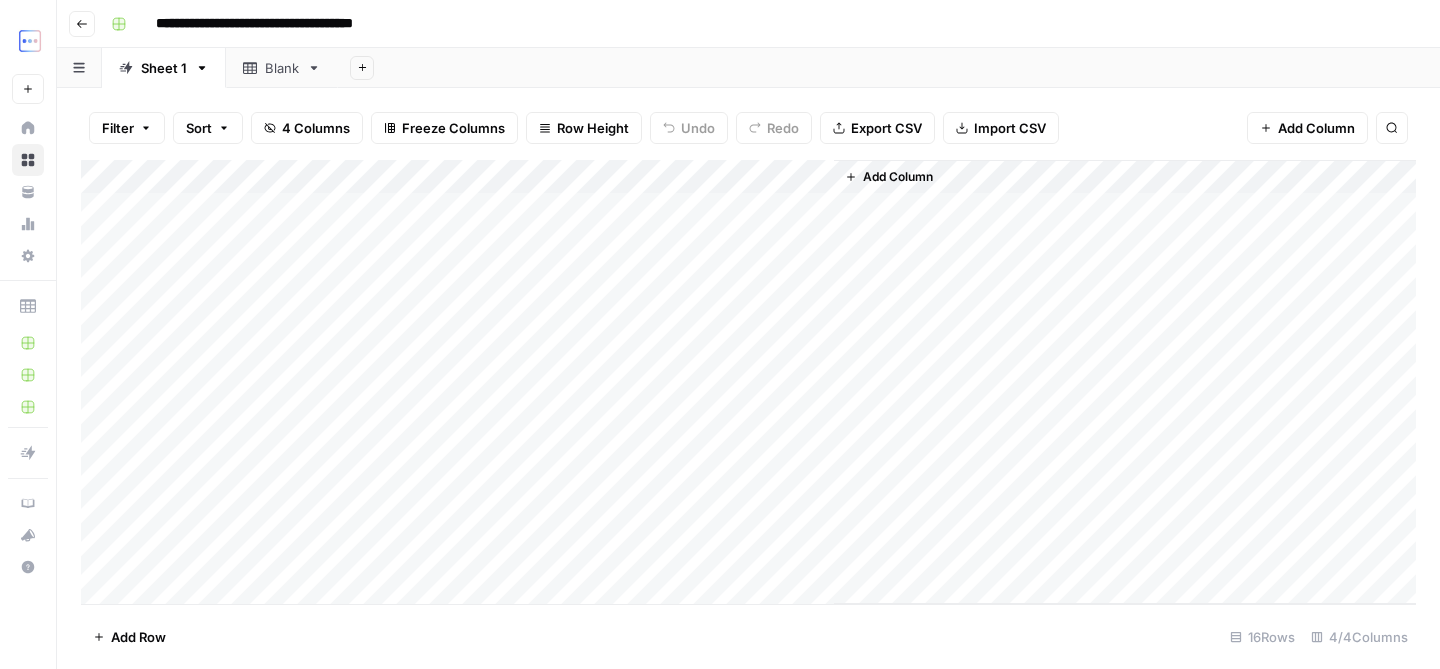 click 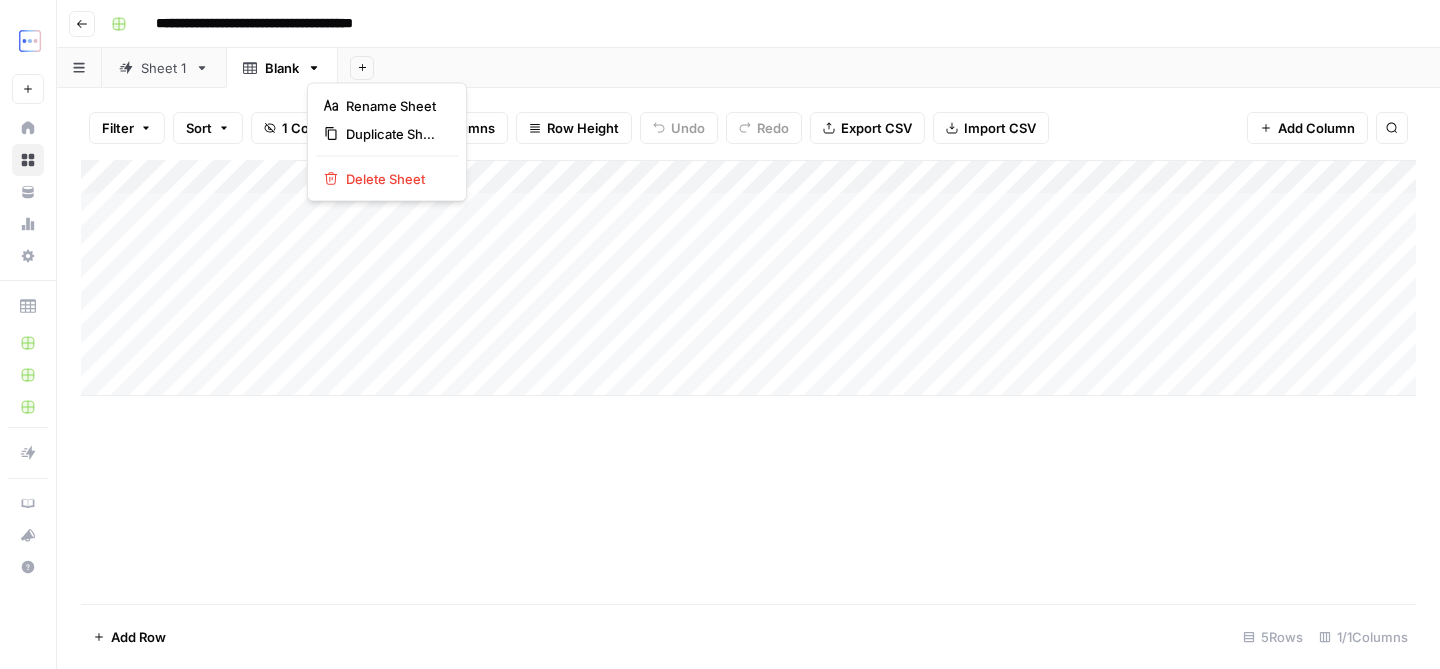 click 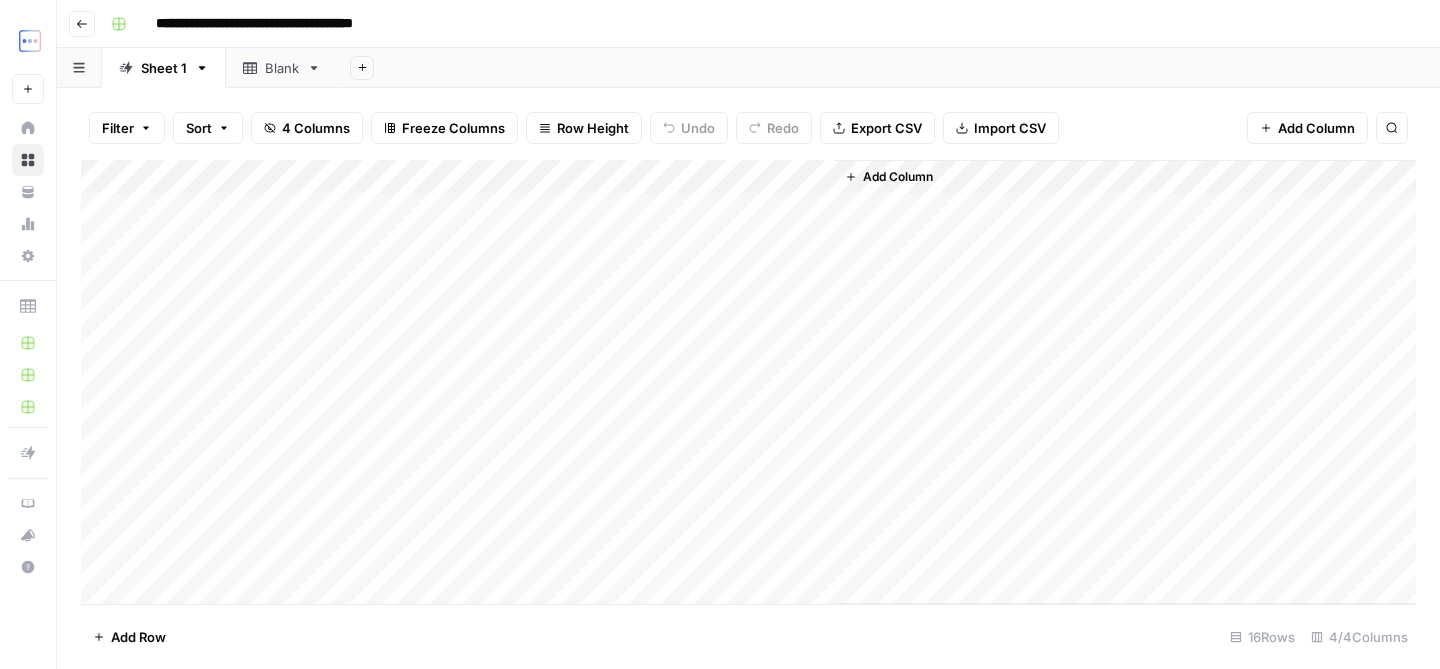 click on "Add Column" at bounding box center (748, 382) 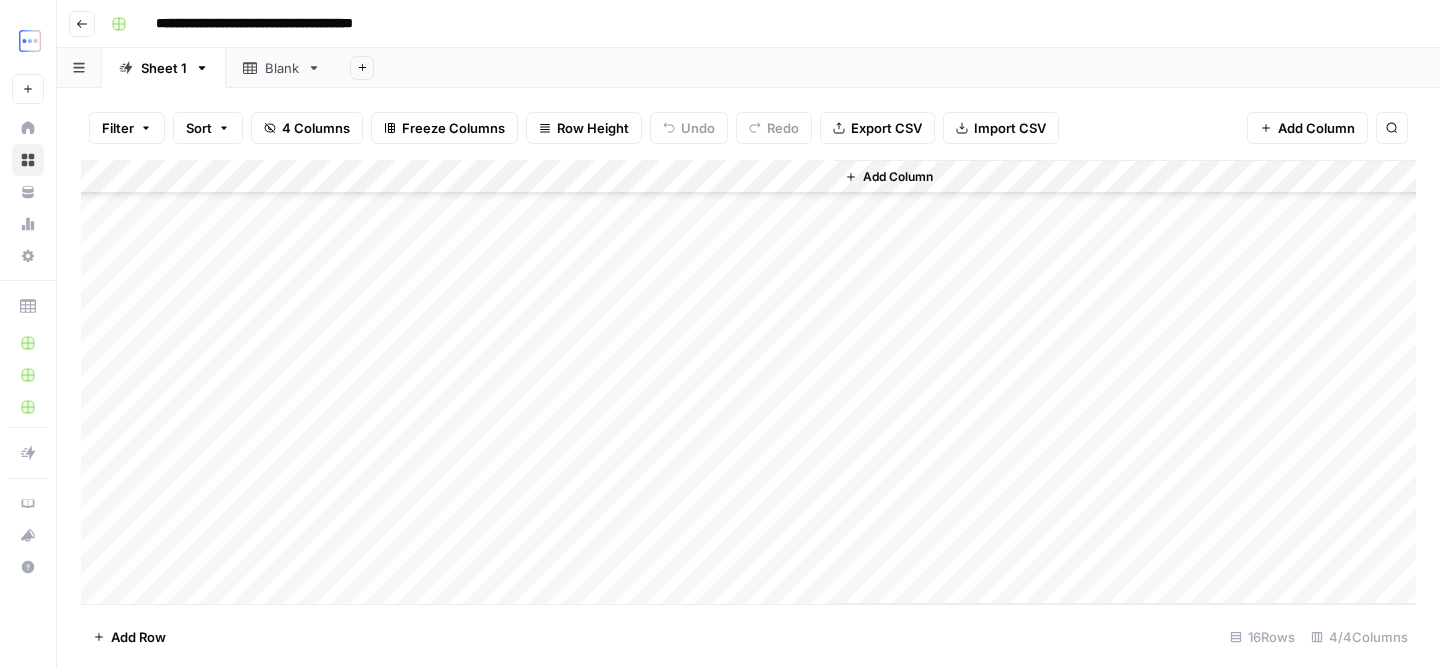 scroll, scrollTop: 166, scrollLeft: 0, axis: vertical 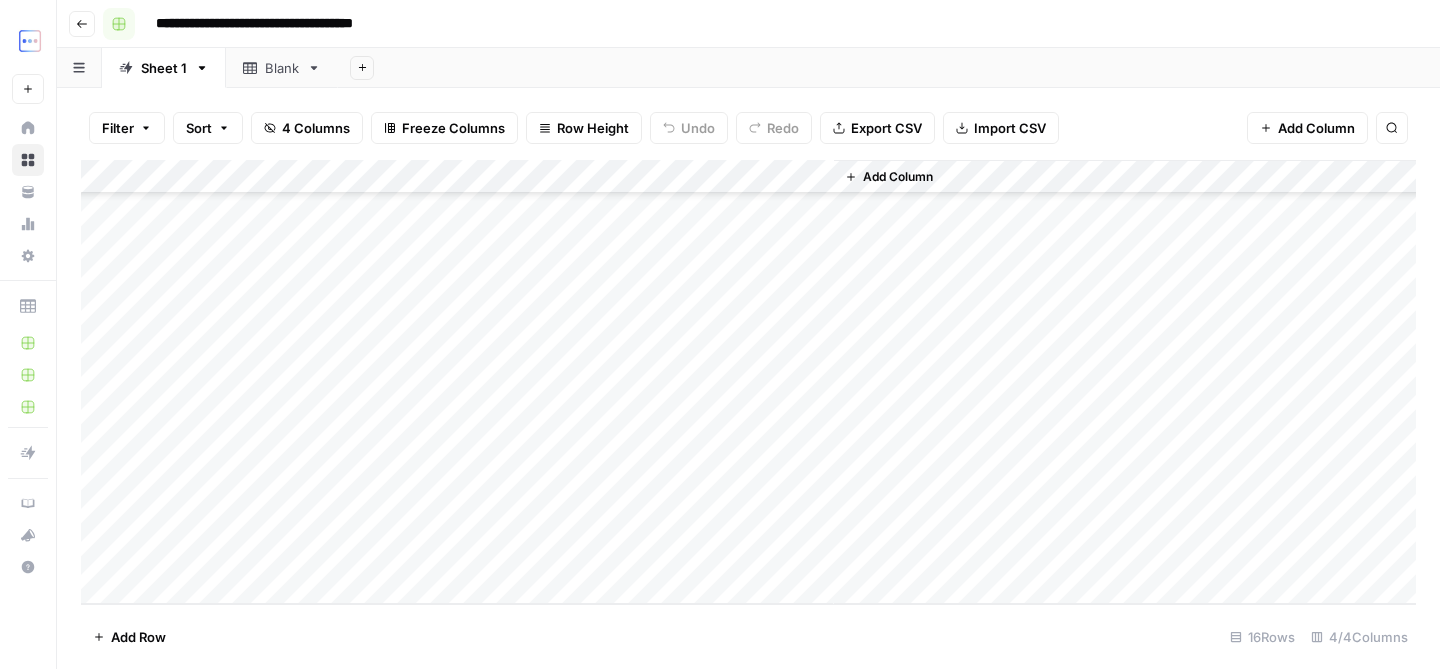 click 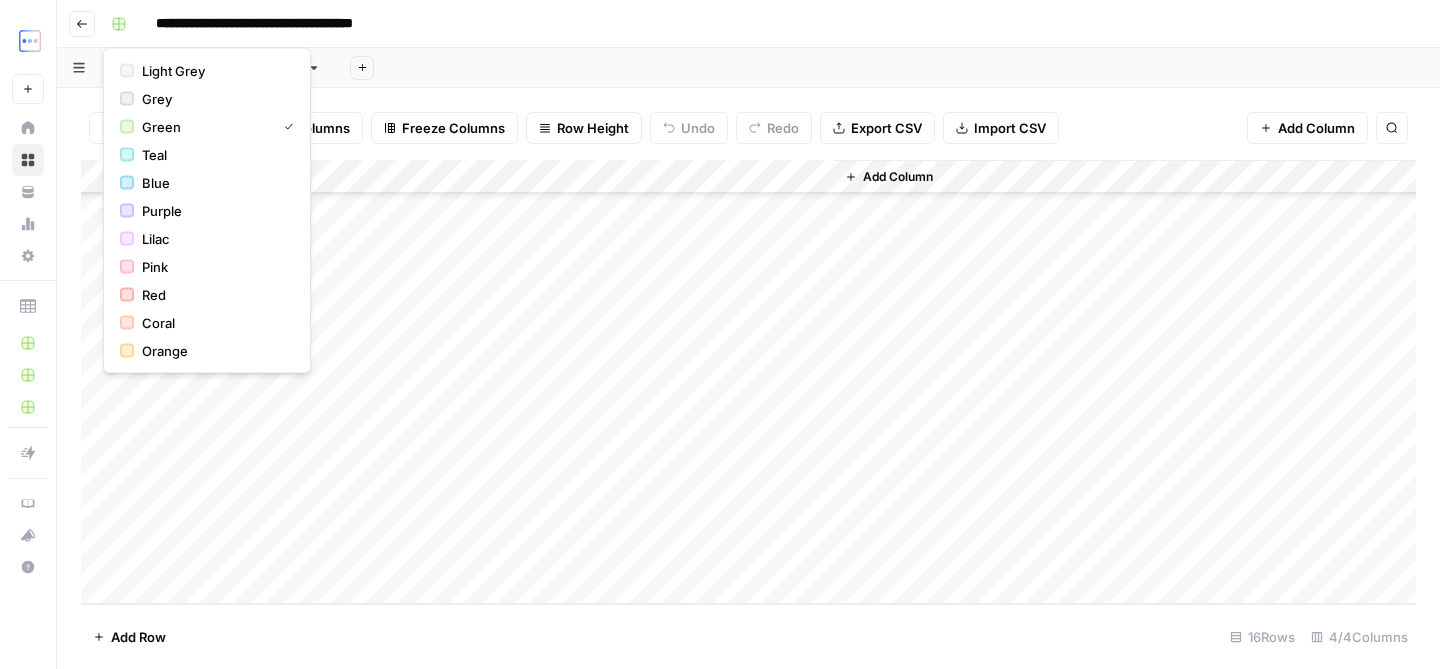 click on "**********" at bounding box center [761, 24] 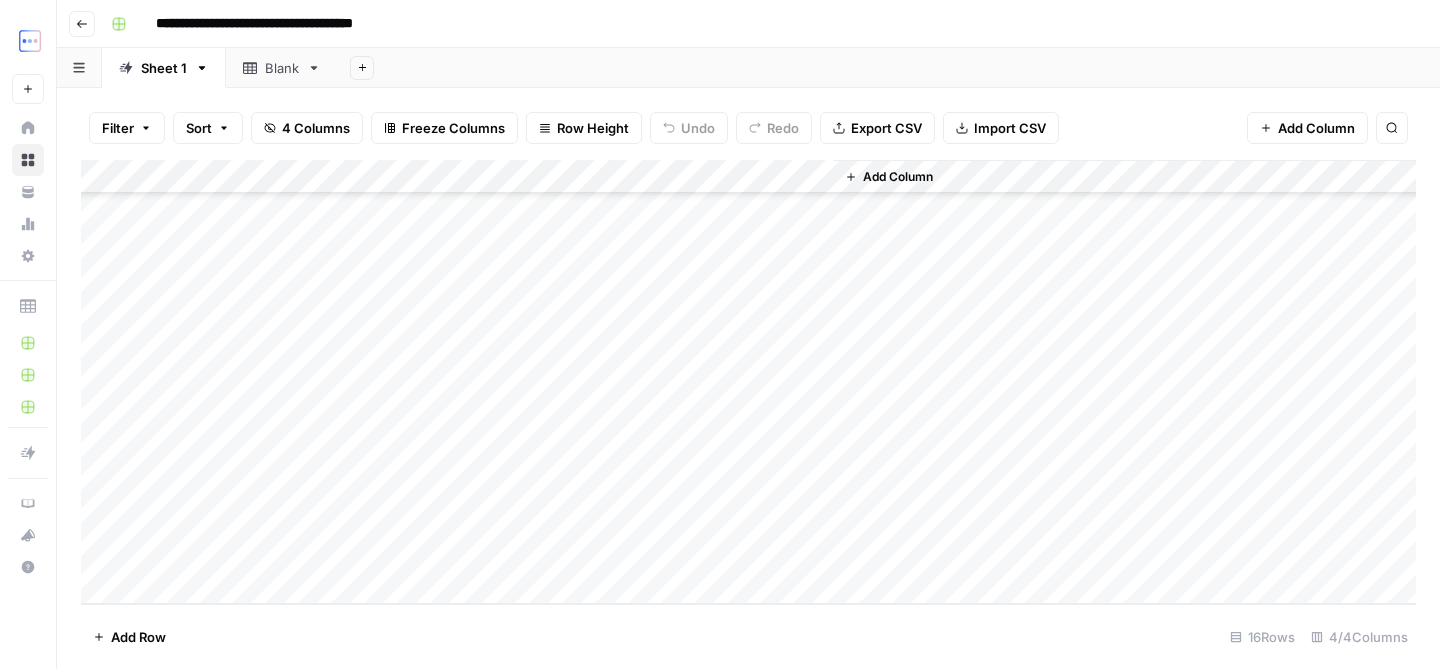 scroll, scrollTop: 0, scrollLeft: 0, axis: both 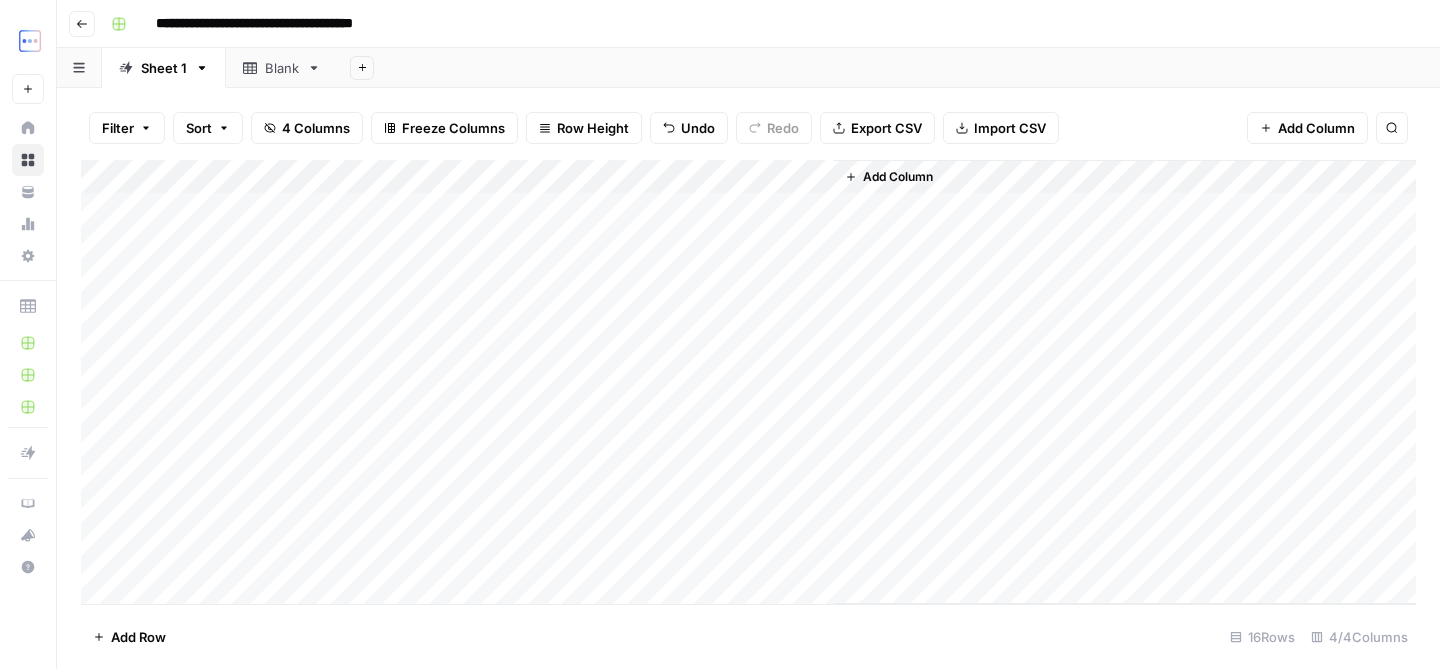 click on "Add Column" at bounding box center (748, 382) 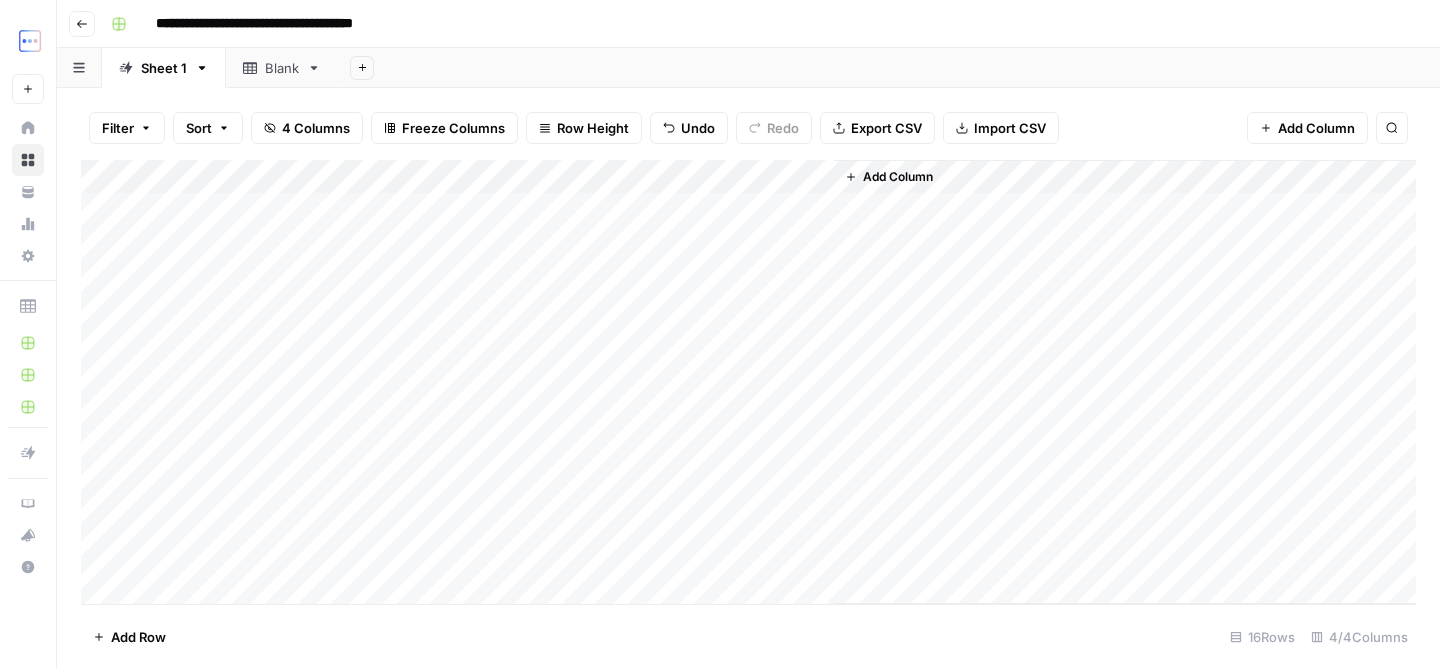 click on "**********" at bounding box center [761, 24] 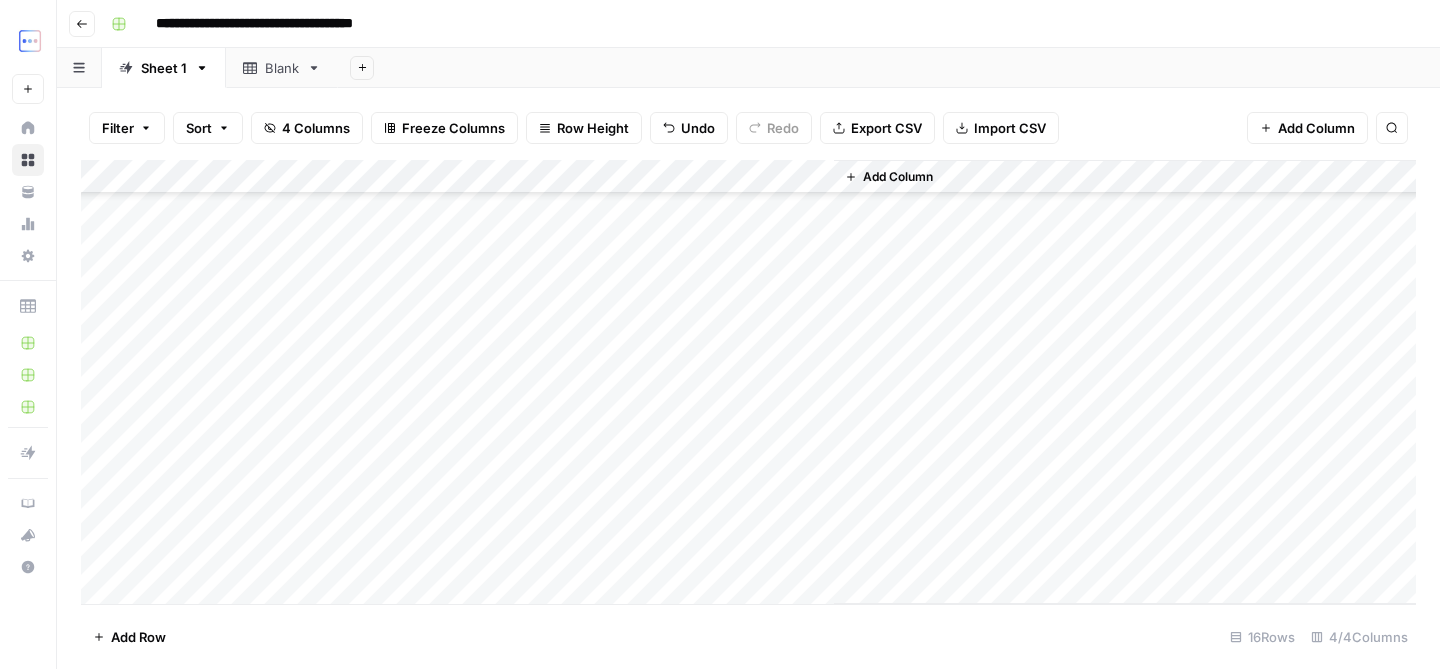 scroll, scrollTop: 0, scrollLeft: 0, axis: both 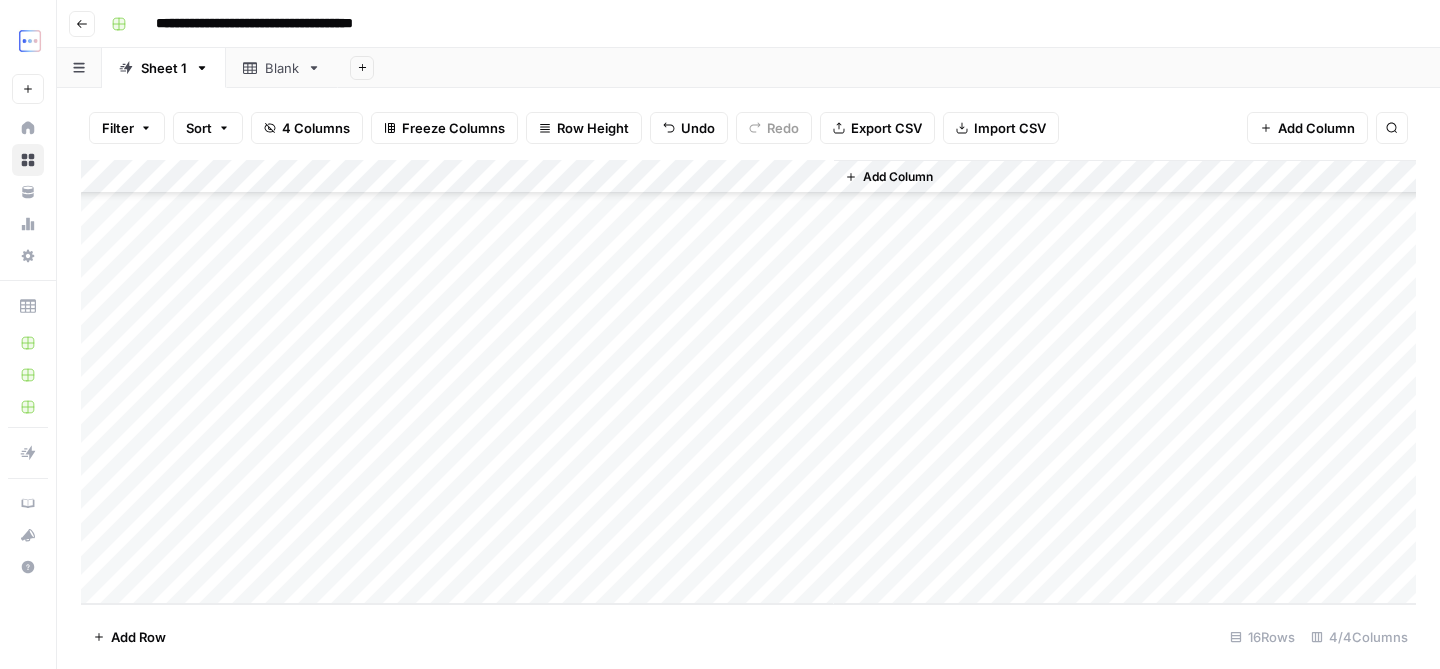 drag, startPoint x: 177, startPoint y: 204, endPoint x: 238, endPoint y: 516, distance: 317.90723 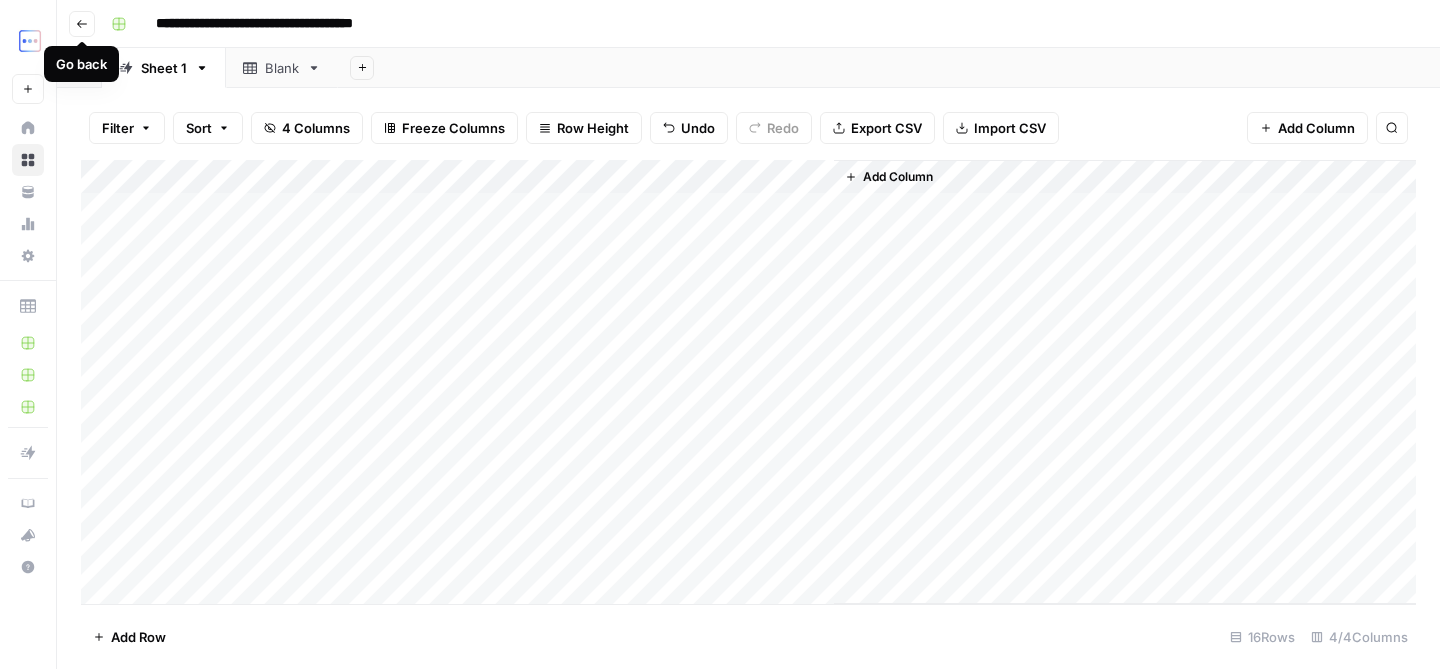 click 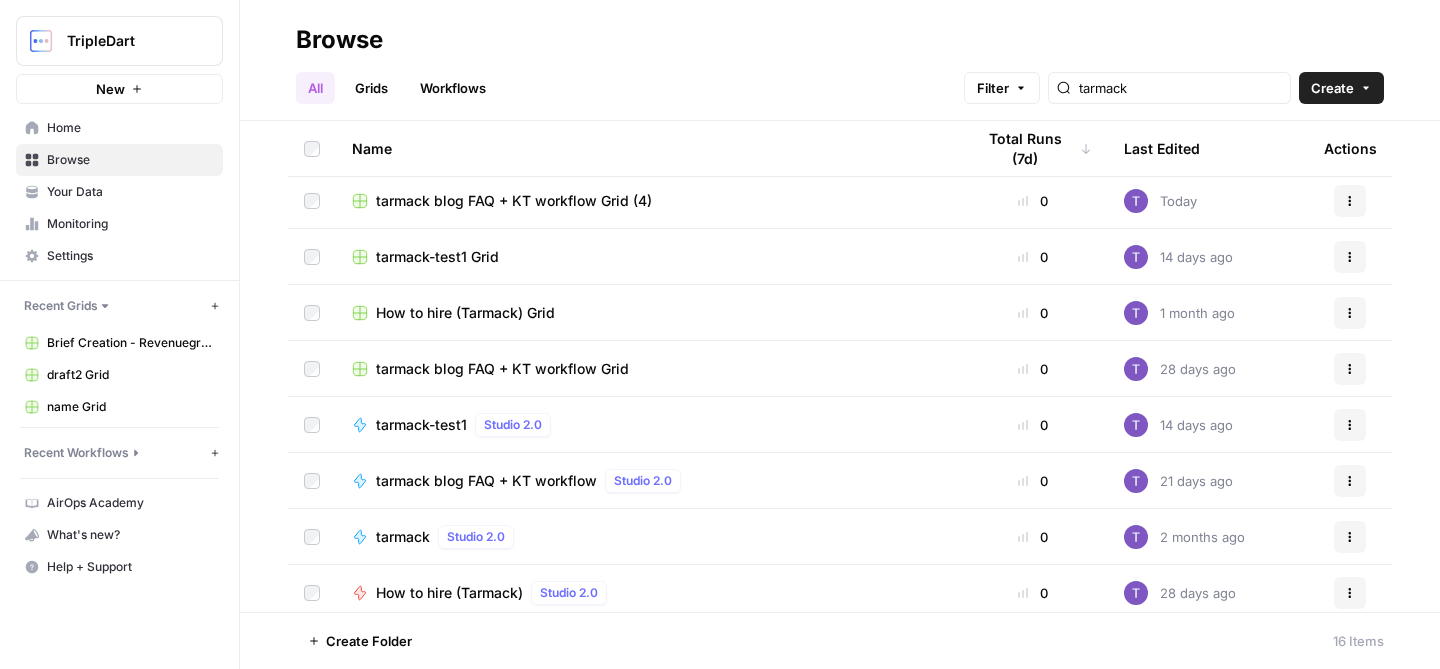 scroll, scrollTop: 361, scrollLeft: 0, axis: vertical 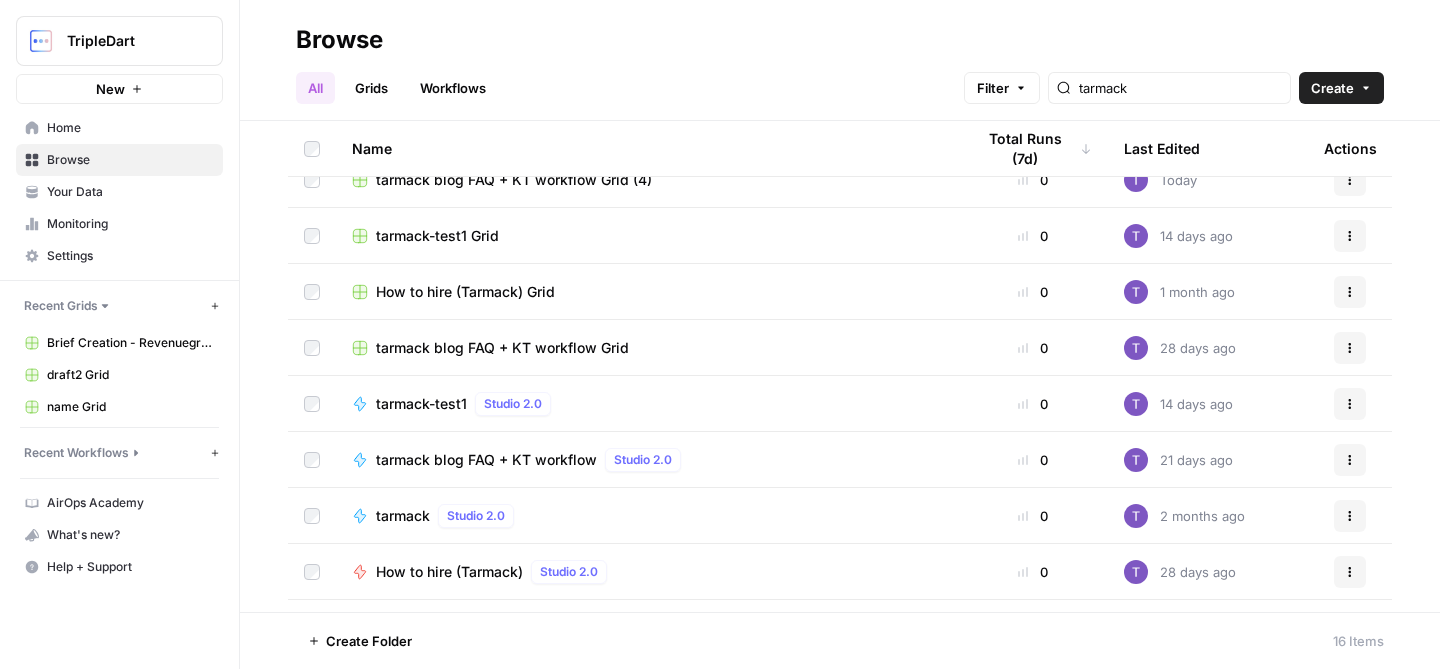 click on "tarmack blog FAQ + KT workflow" at bounding box center [486, 460] 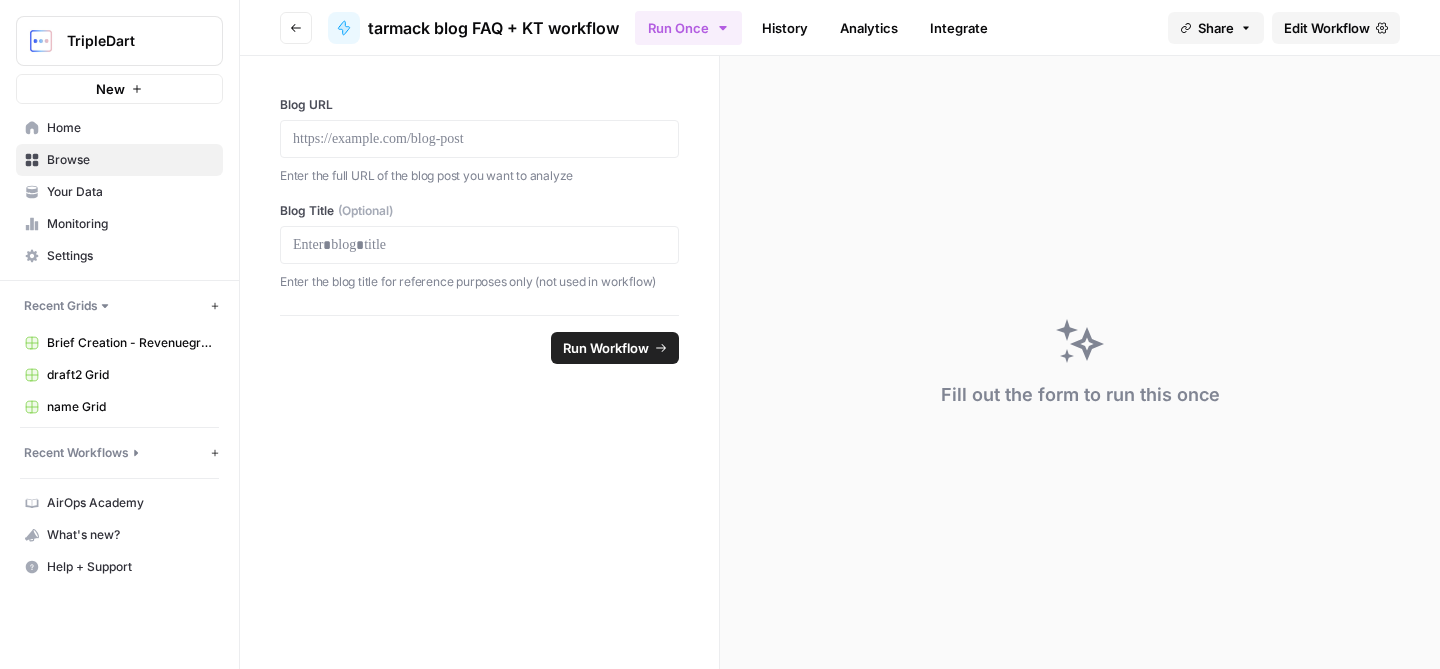 click on "Edit Workflow" at bounding box center (1327, 28) 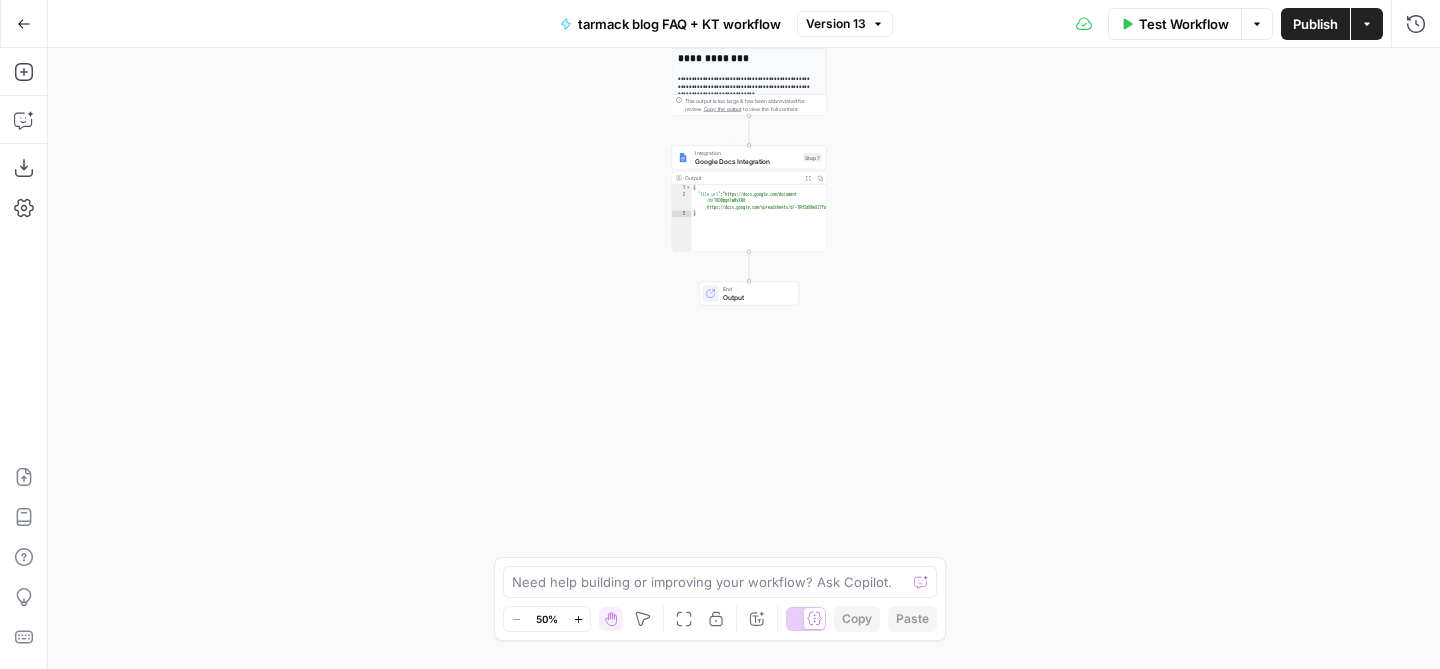 click on "Google Docs Integration" at bounding box center (747, 161) 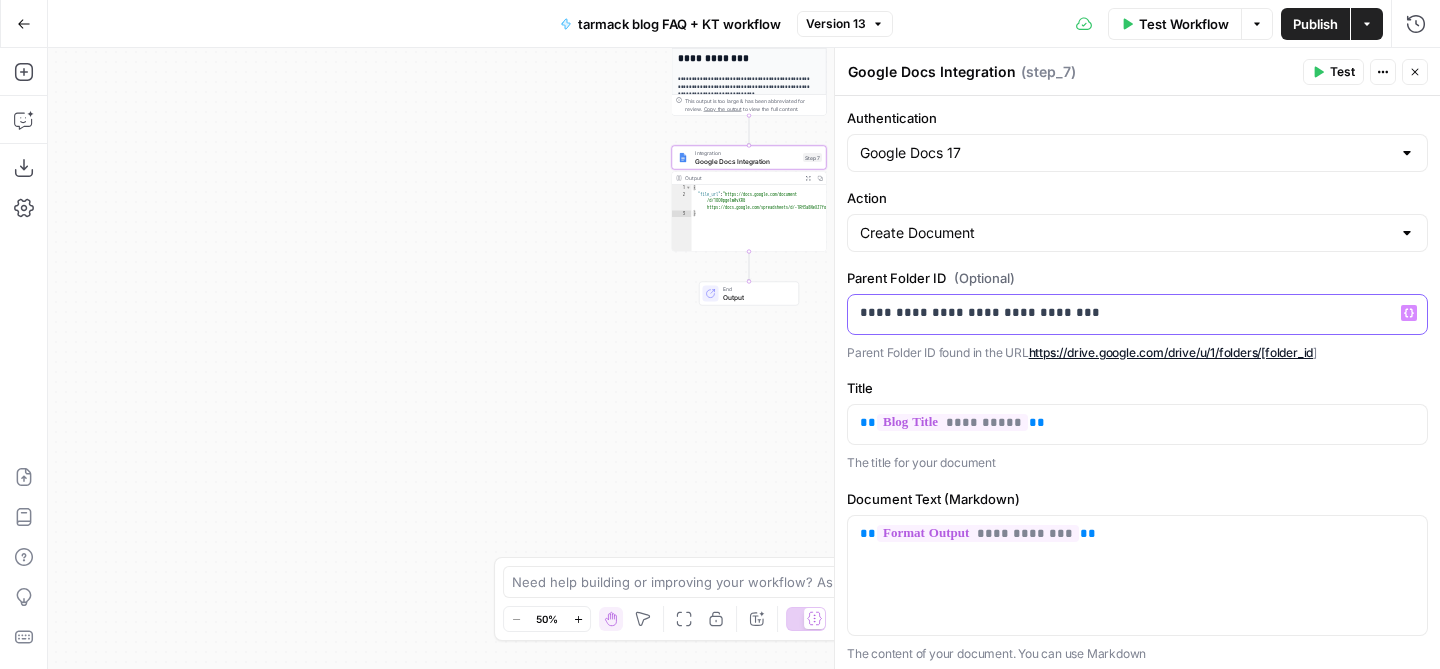 click on "**********" at bounding box center [1137, 313] 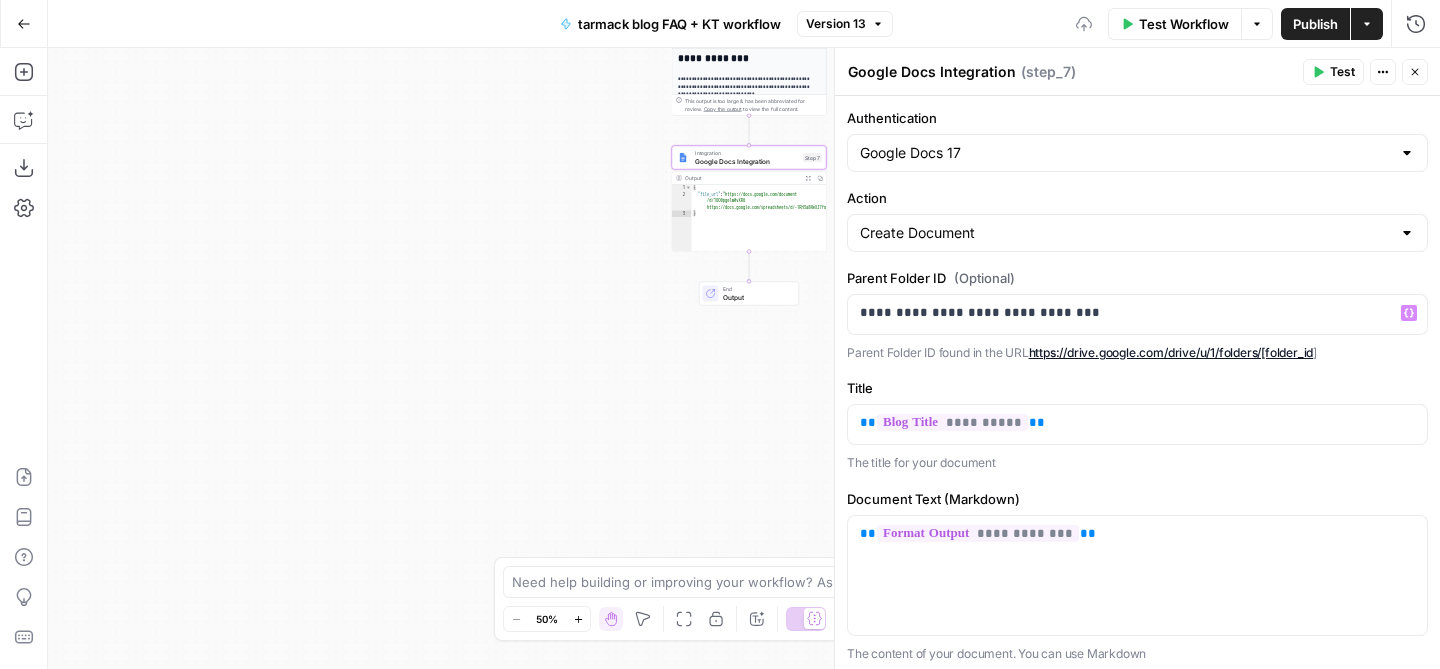 click on "Parent Folder ID   (Optional)" at bounding box center [1137, 278] 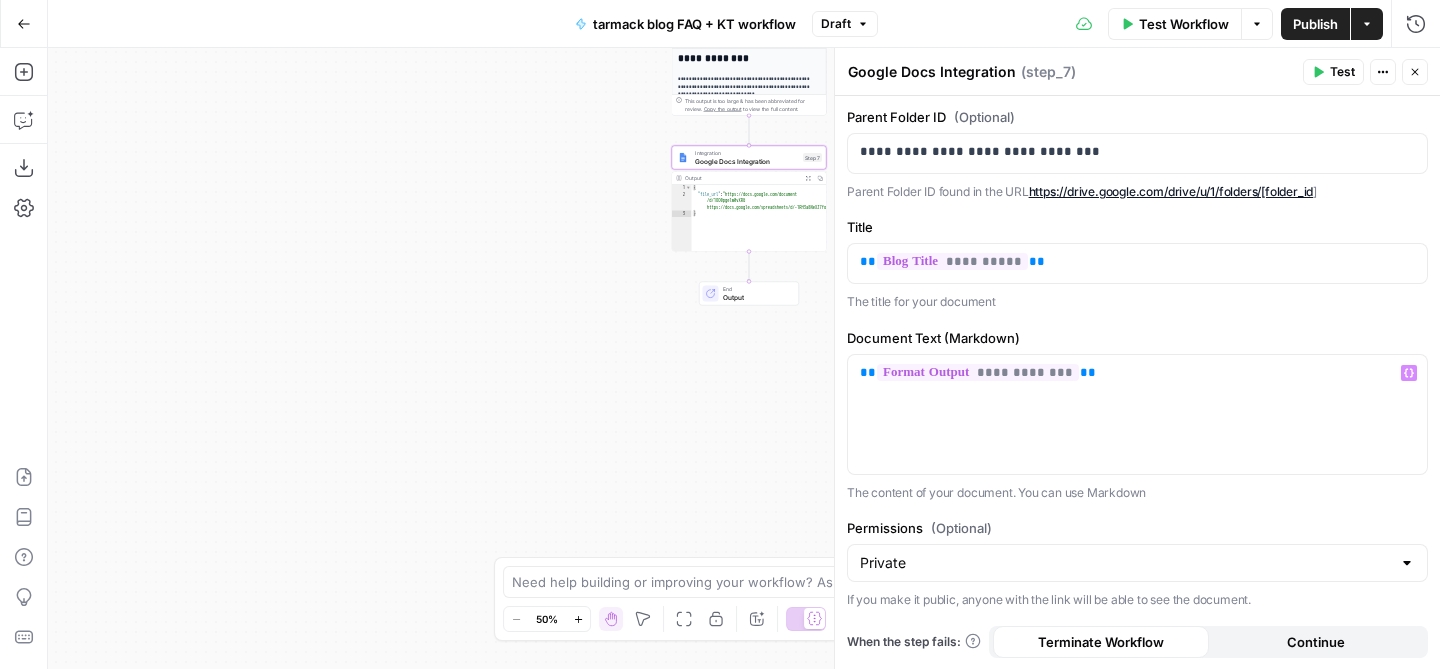 scroll, scrollTop: 0, scrollLeft: 0, axis: both 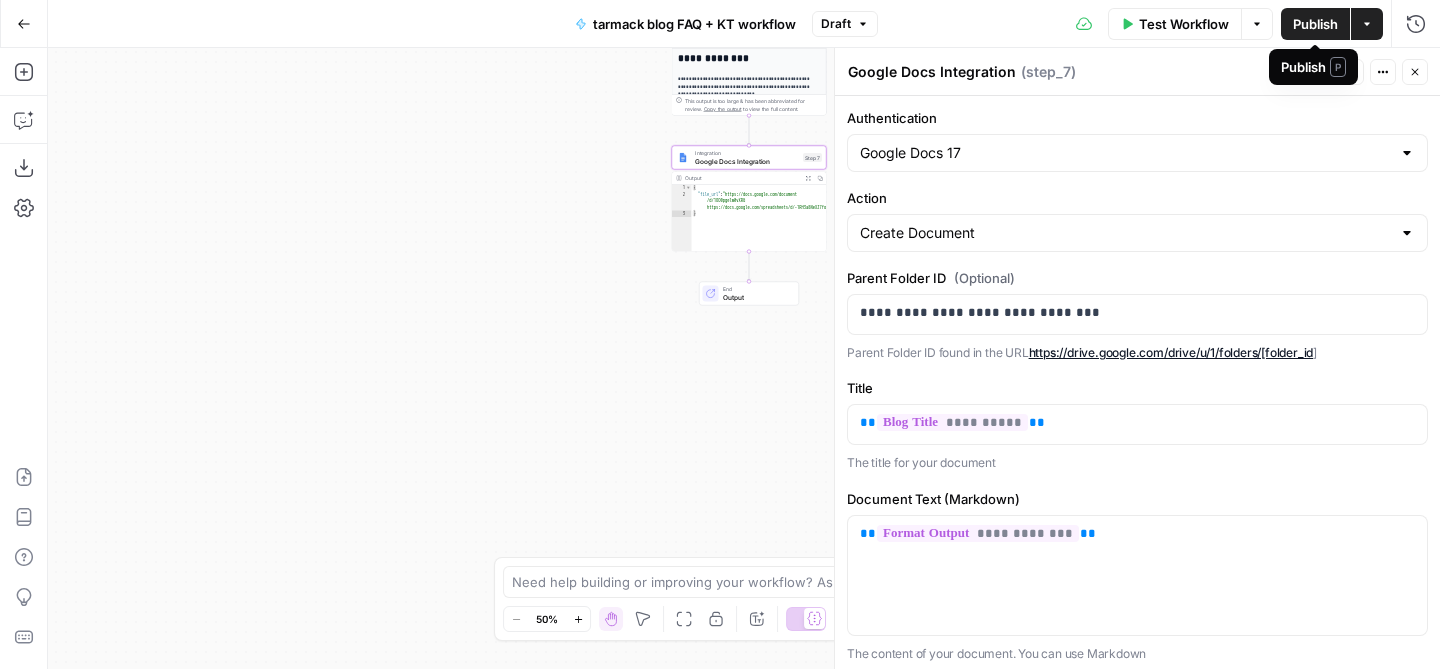 click on "Publish" at bounding box center [1315, 24] 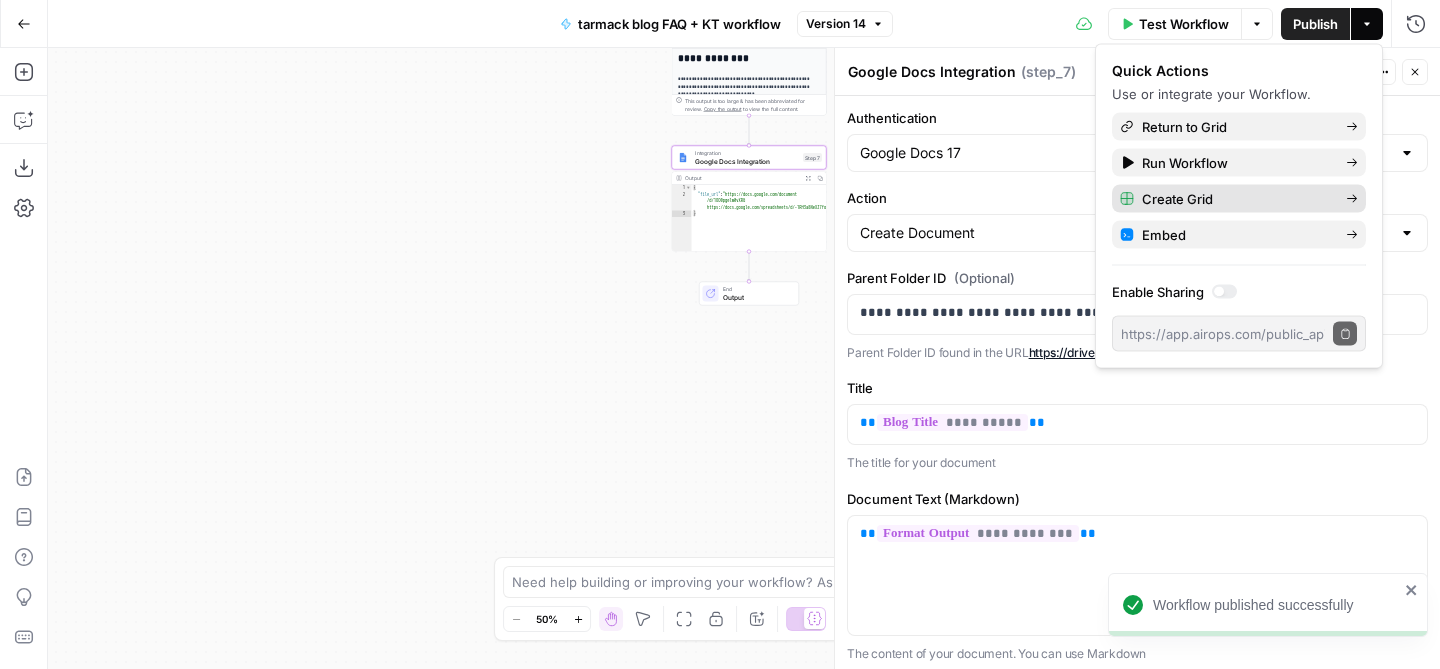 click on "Create Grid" at bounding box center (1236, 199) 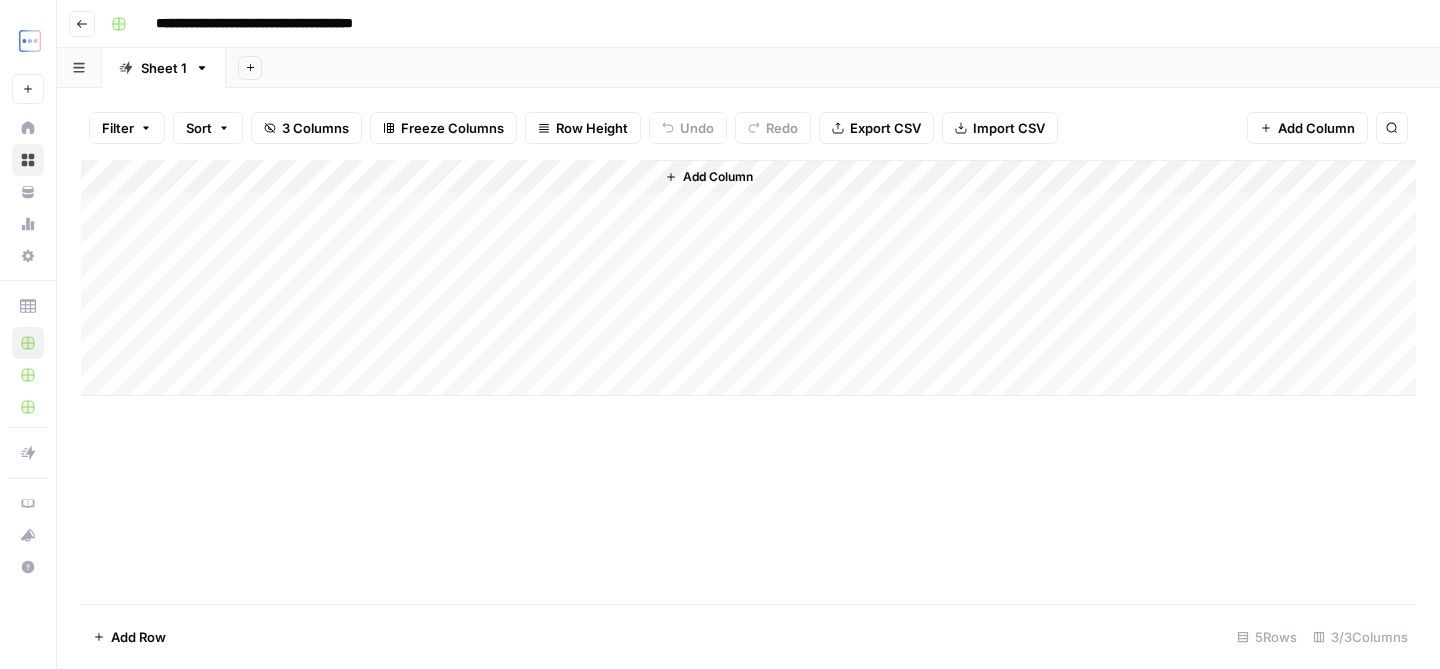 click on "Add Column" at bounding box center [748, 278] 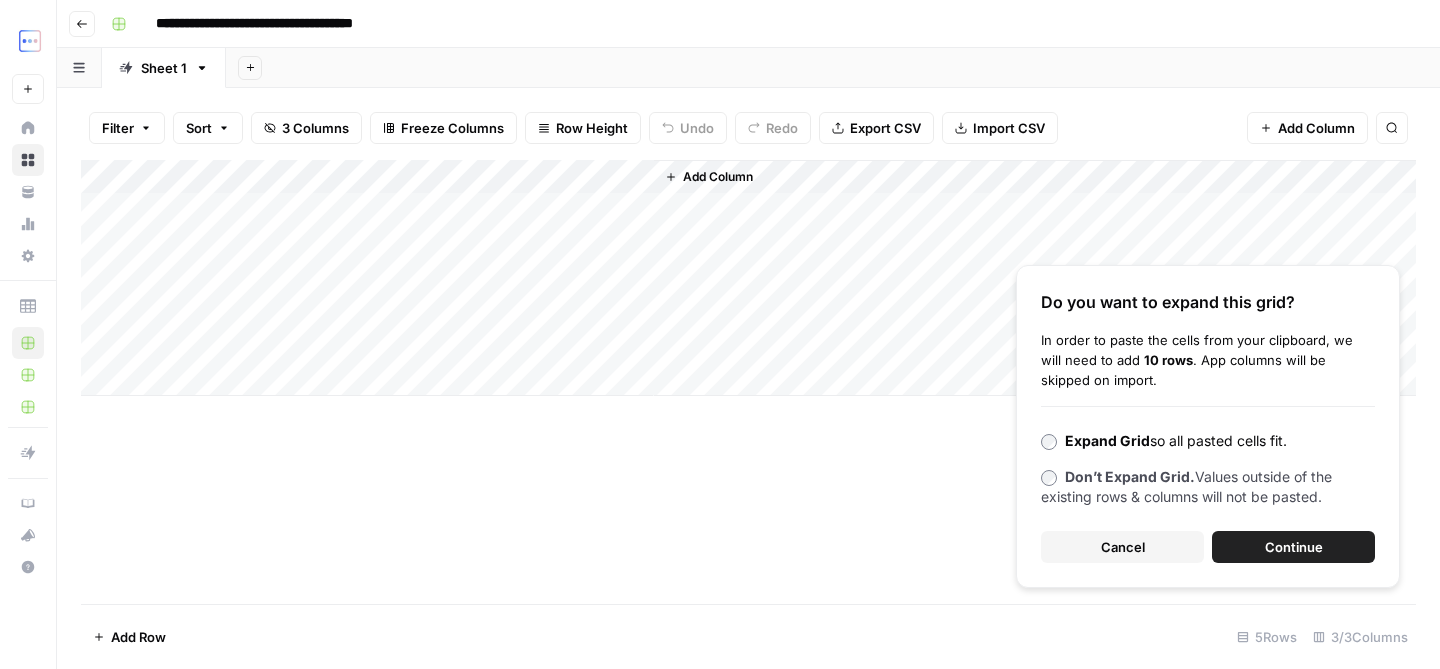 click on "Continue" at bounding box center (1294, 547) 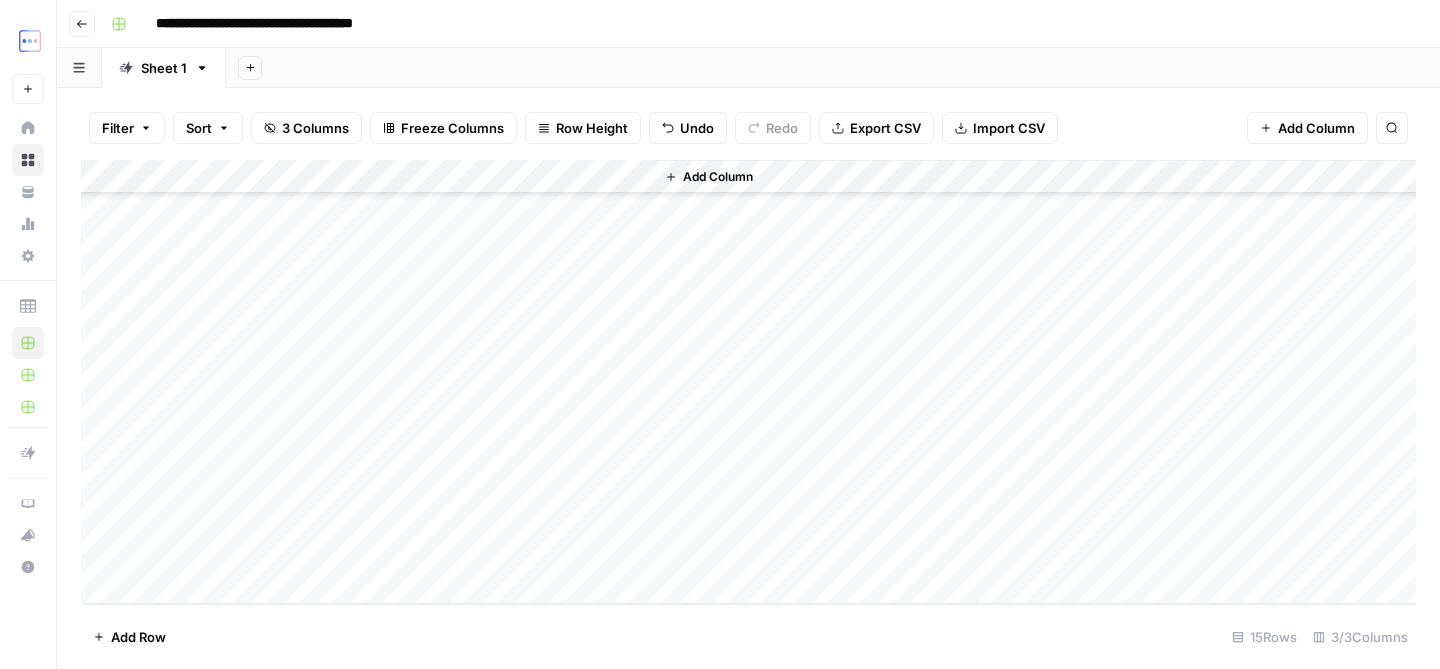 scroll, scrollTop: 0, scrollLeft: 0, axis: both 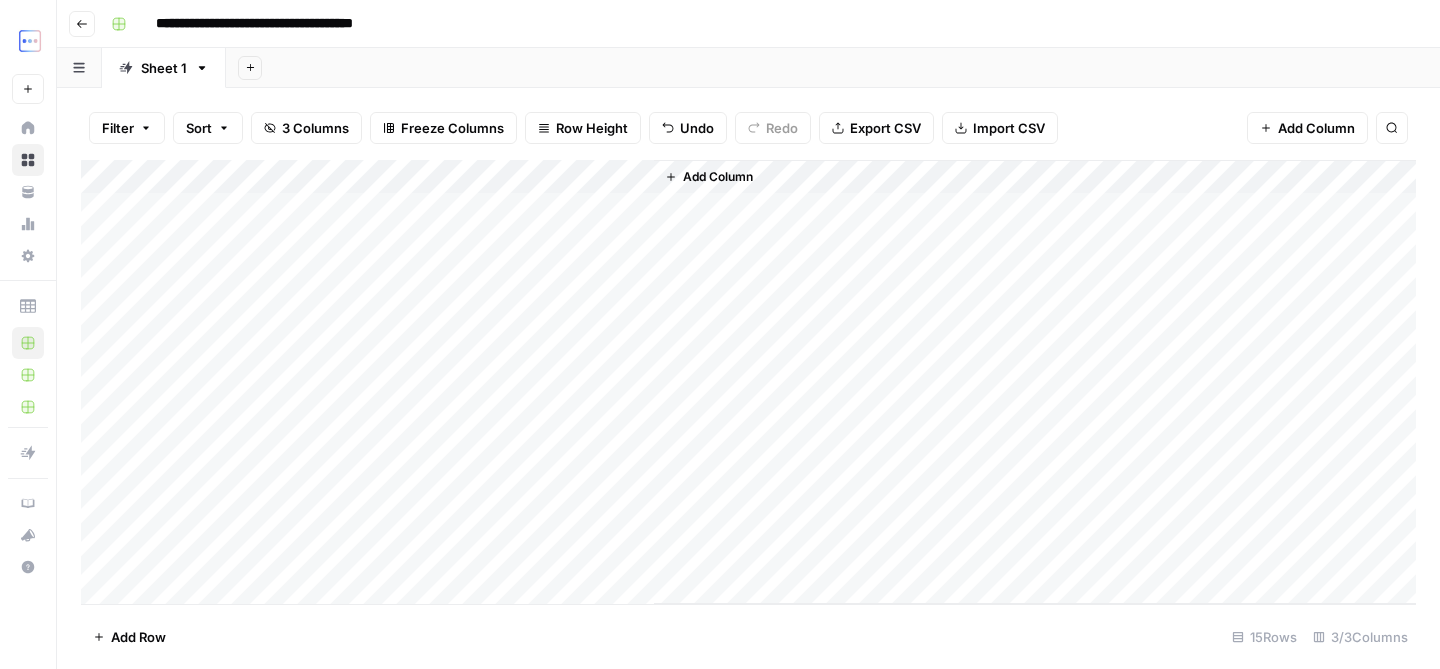 click on "Add Column" at bounding box center [748, 382] 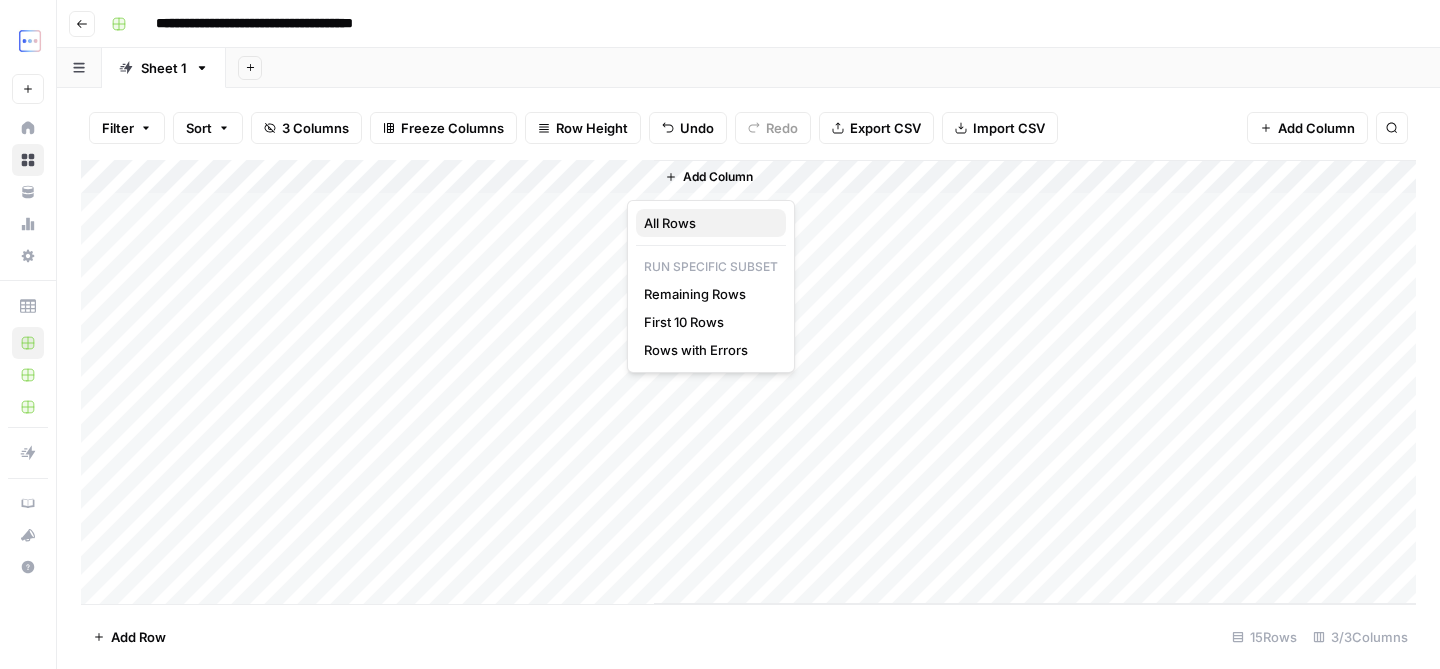 click on "All Rows" at bounding box center (707, 223) 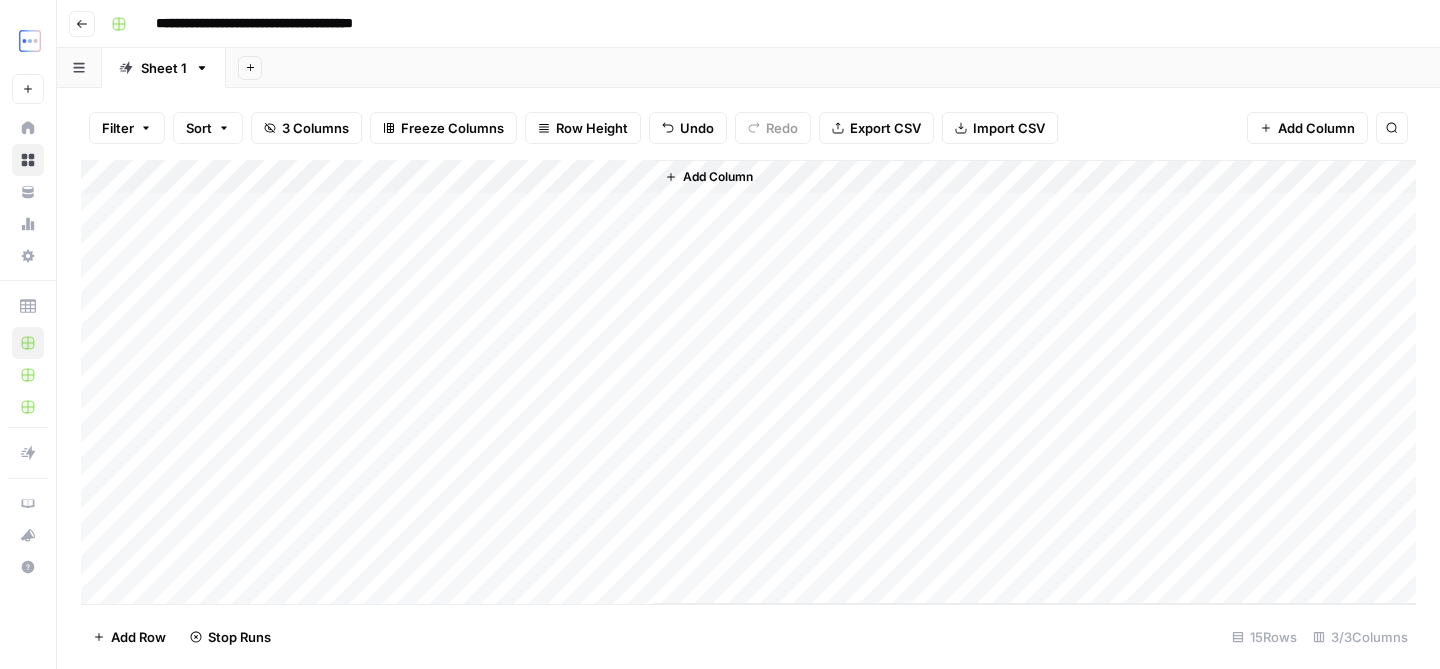 click on "**********" at bounding box center [761, 24] 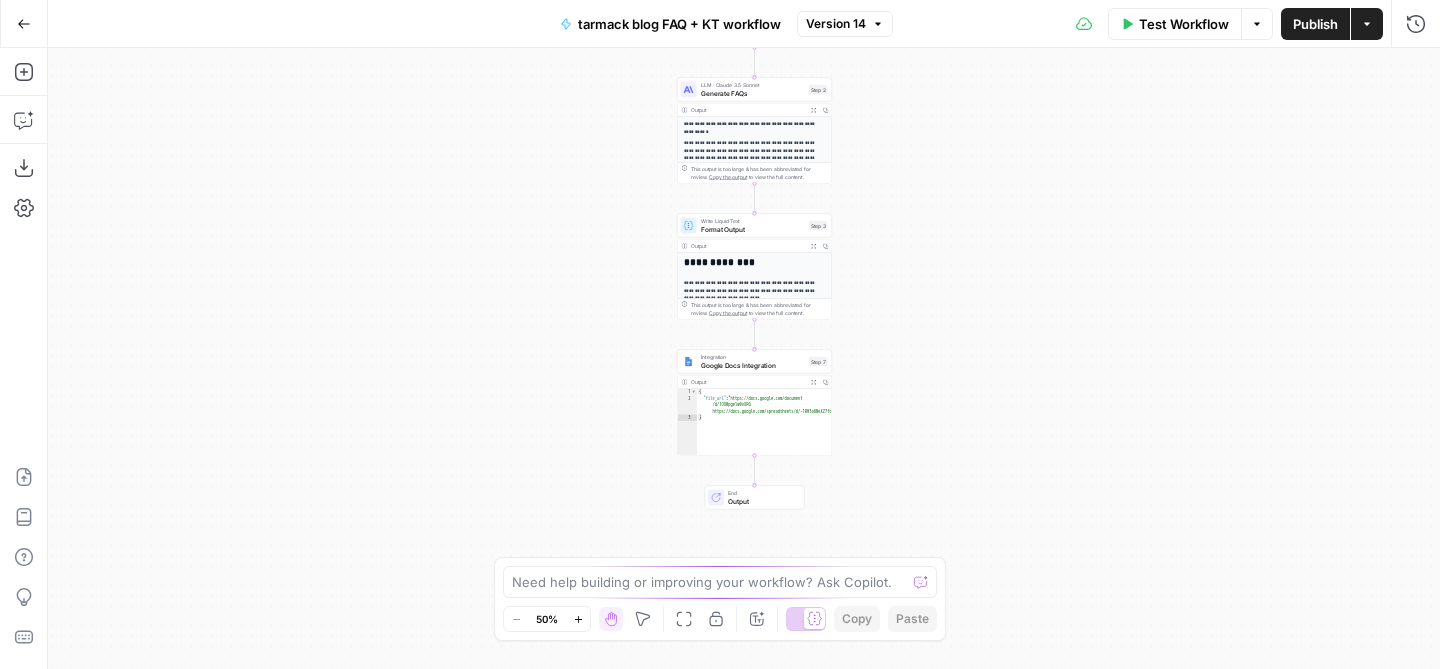 click on "Google Docs Integration" at bounding box center (753, 365) 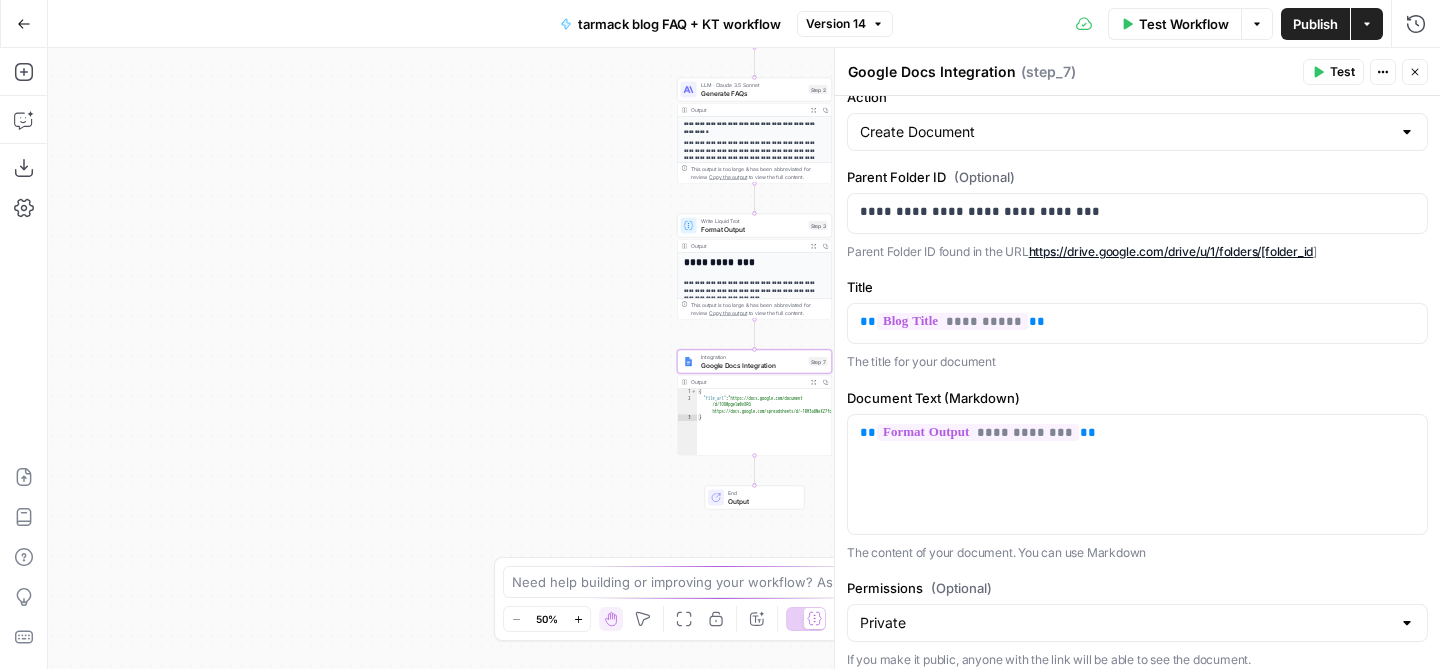 scroll, scrollTop: 146, scrollLeft: 0, axis: vertical 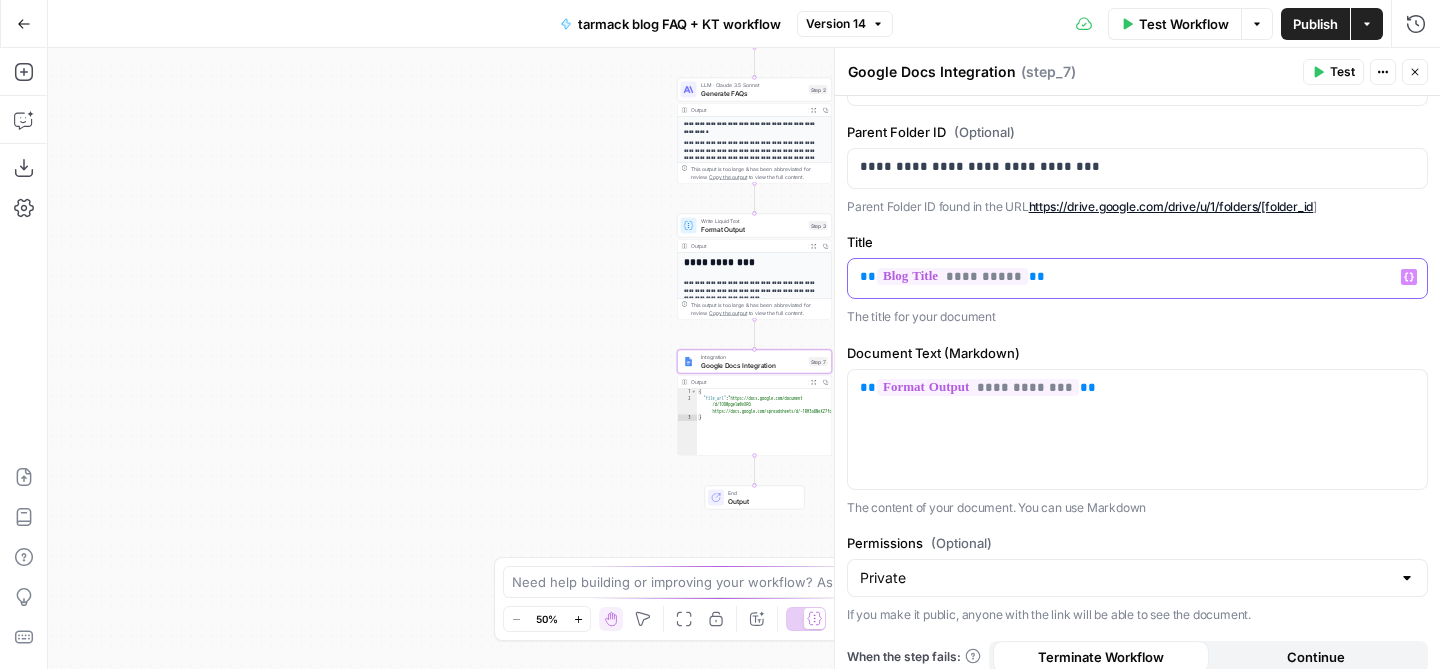 click 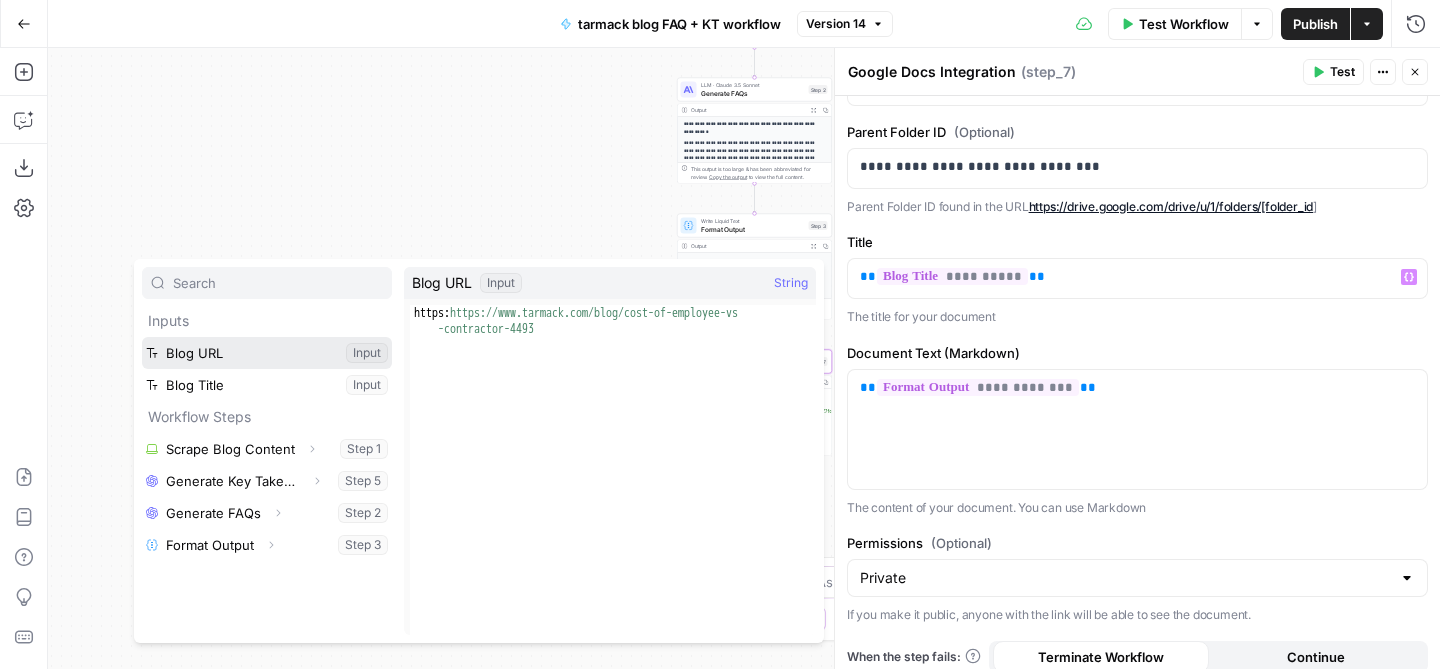click at bounding box center [267, 353] 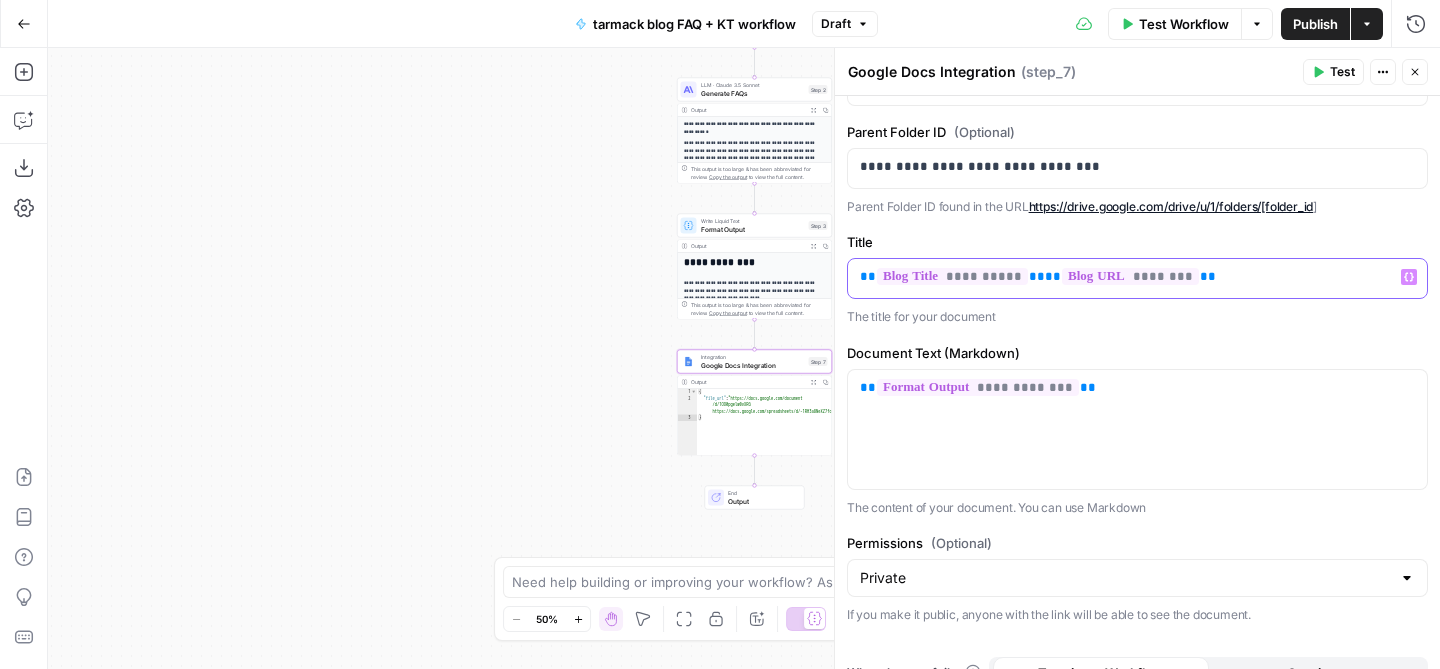 drag, startPoint x: 1021, startPoint y: 277, endPoint x: 858, endPoint y: 276, distance: 163.00307 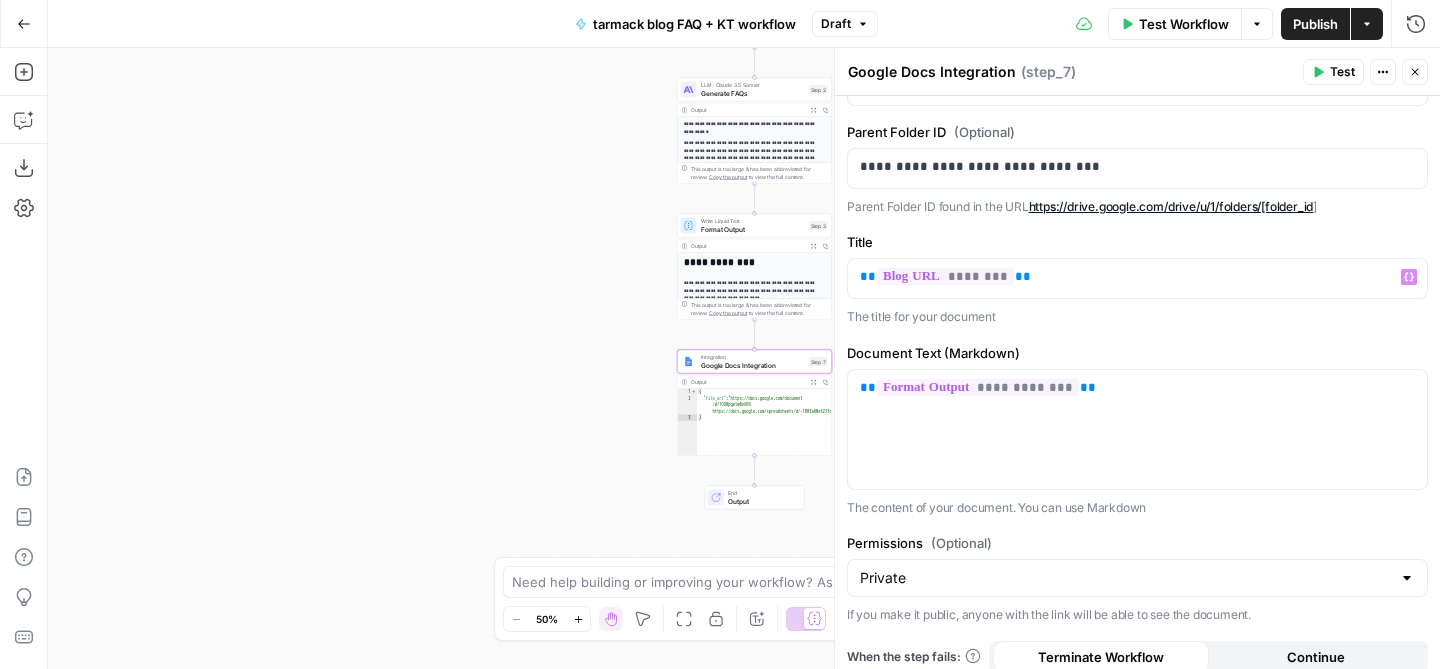 click on "Publish" at bounding box center (1315, 24) 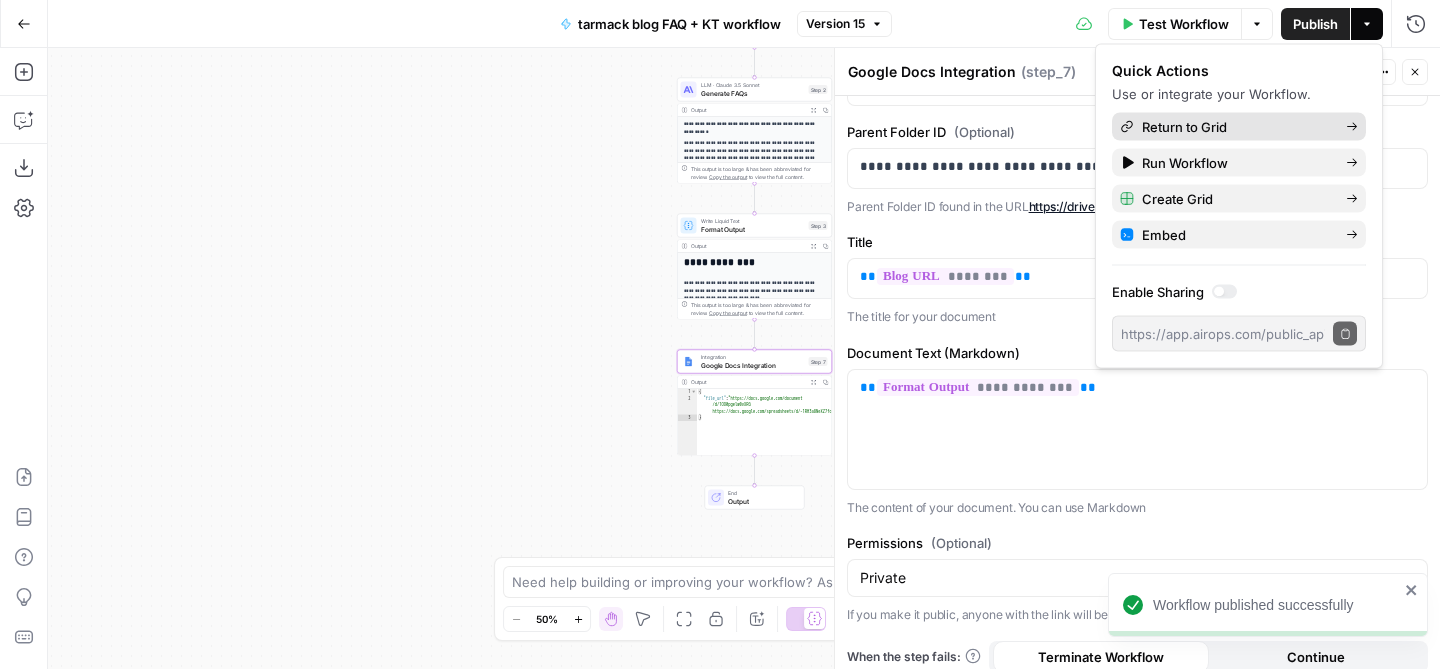 click on "Return to Grid" at bounding box center [1236, 127] 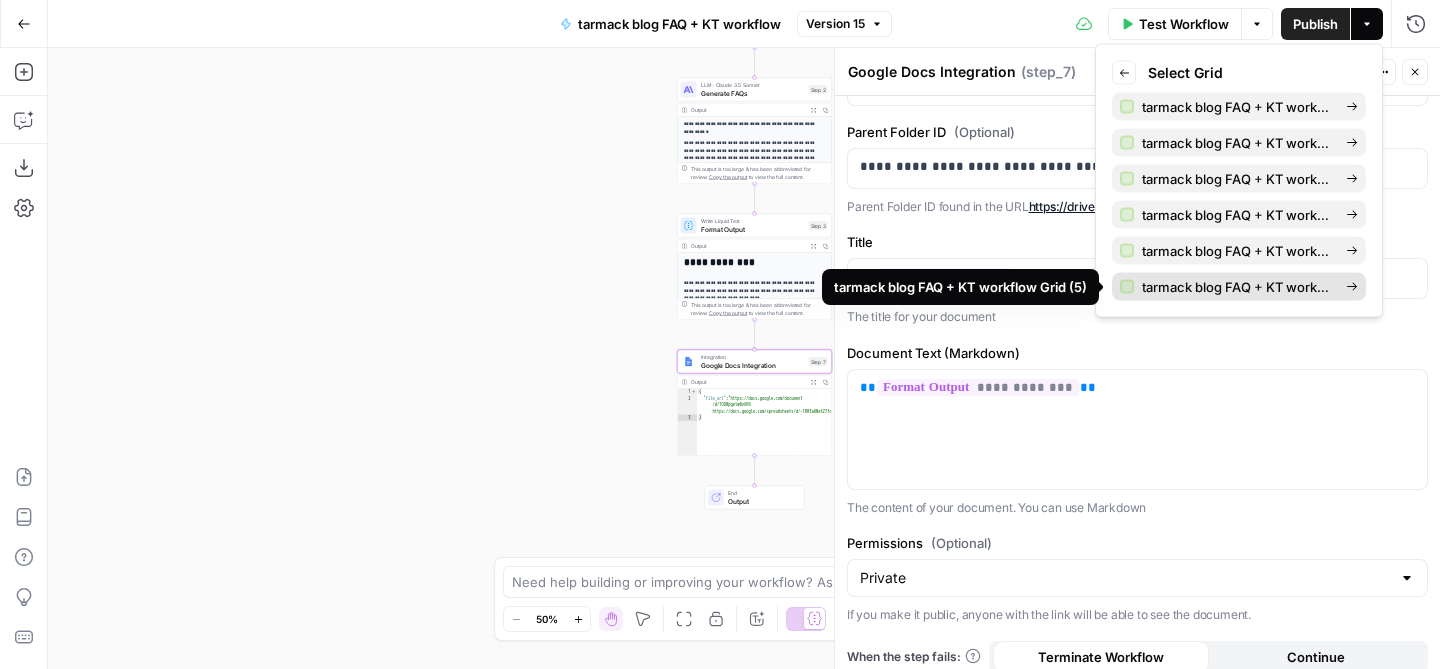 click on "tarmack blog FAQ + KT workflow Grid (5)" at bounding box center (1236, 287) 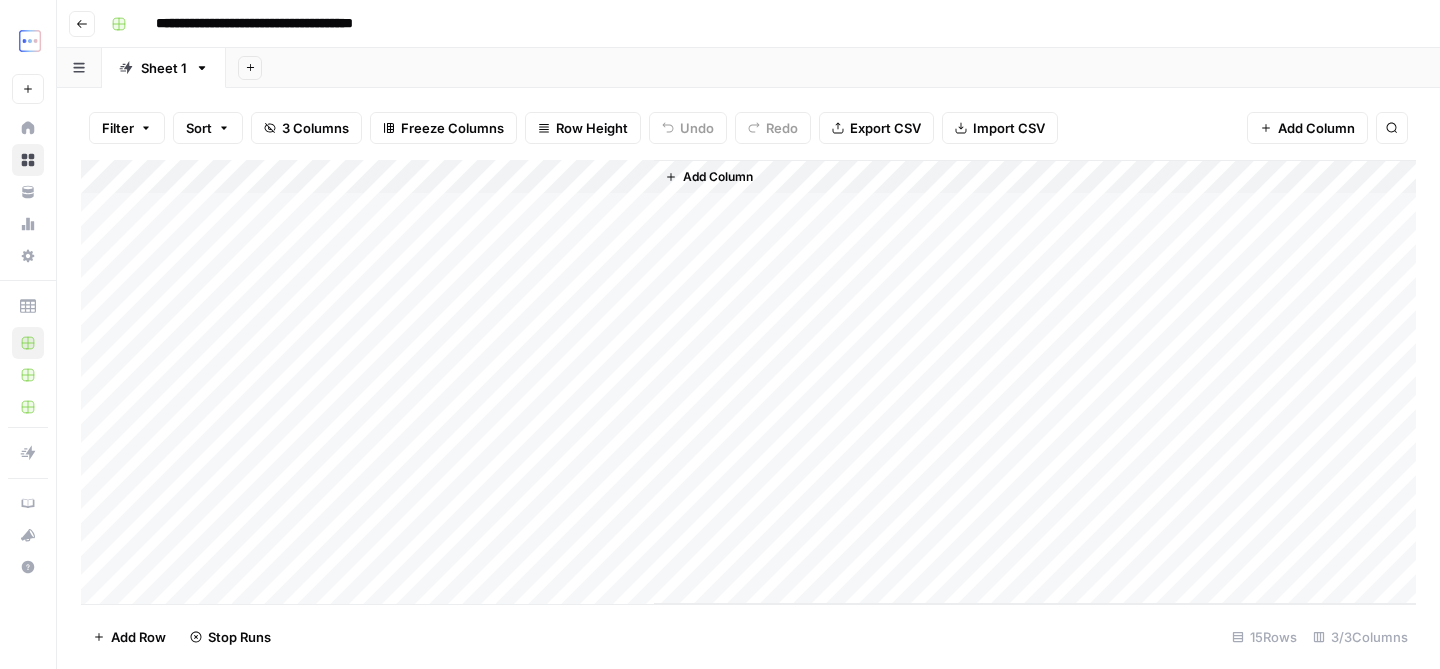 click on "Add Column" at bounding box center (748, 382) 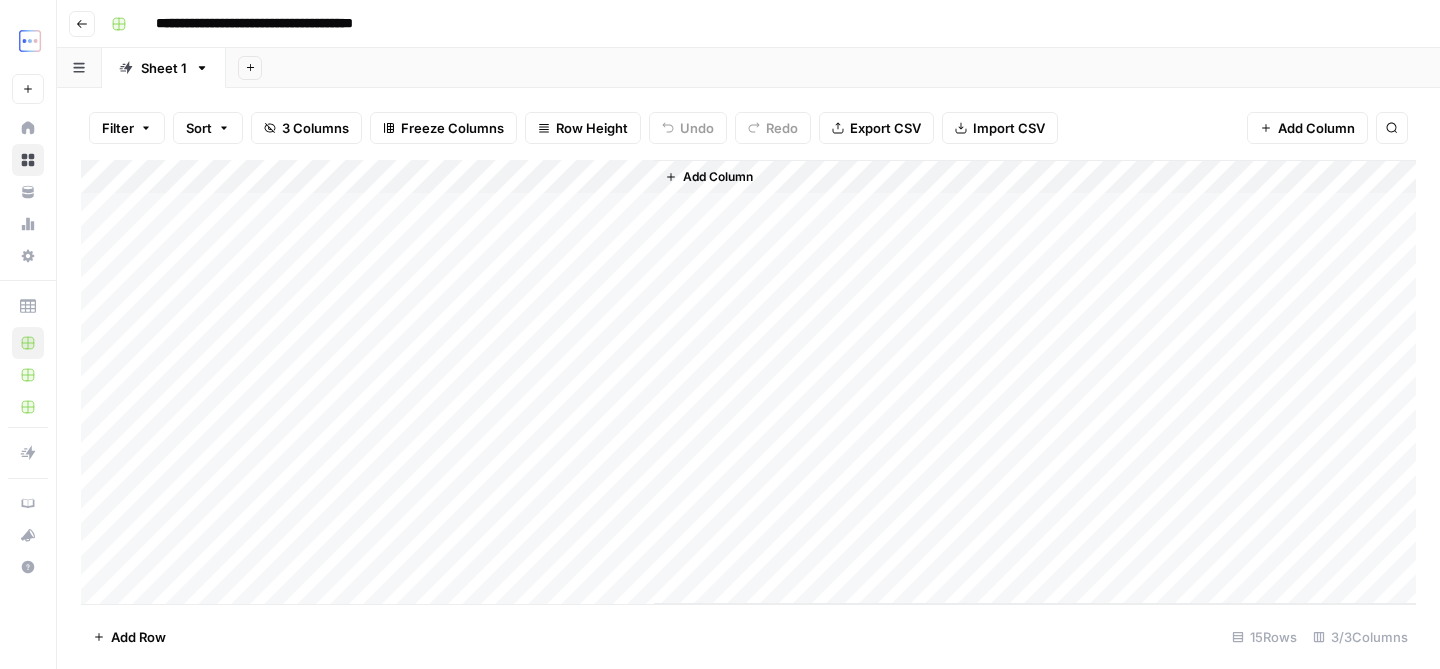 click on "Add Column" at bounding box center [748, 382] 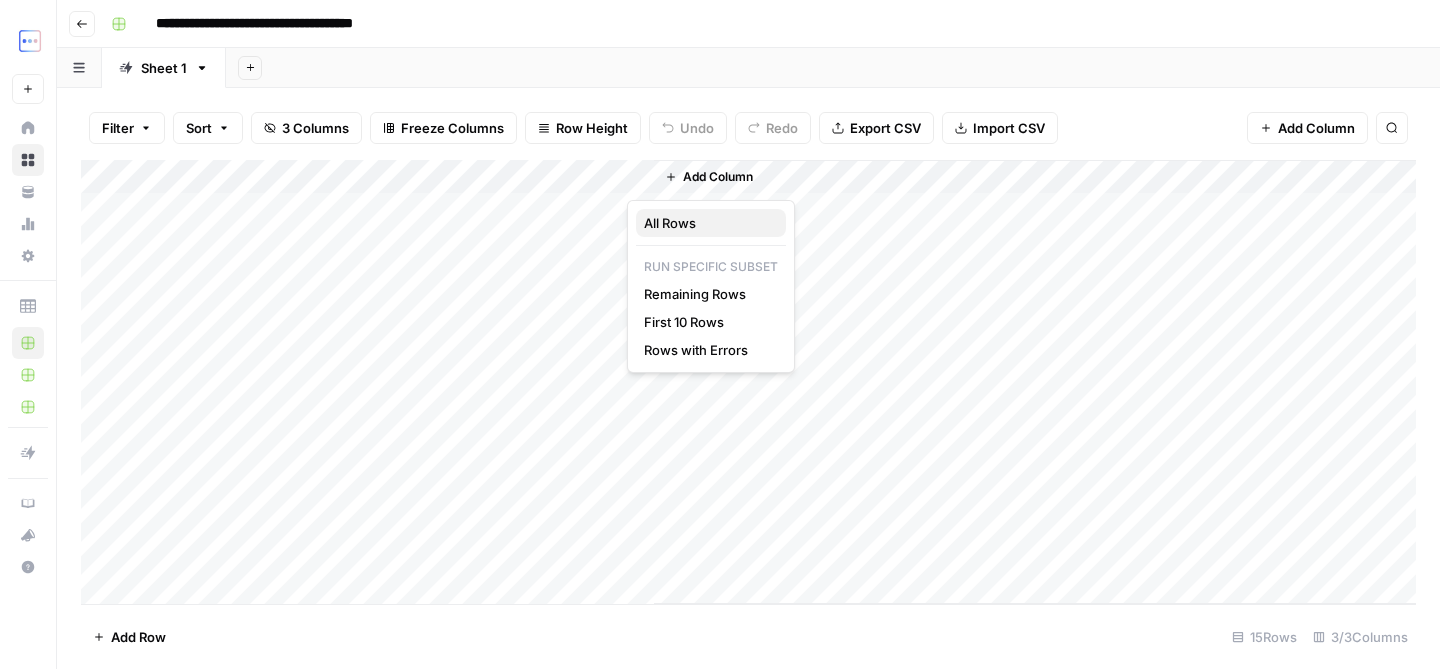 click on "All Rows" at bounding box center (707, 223) 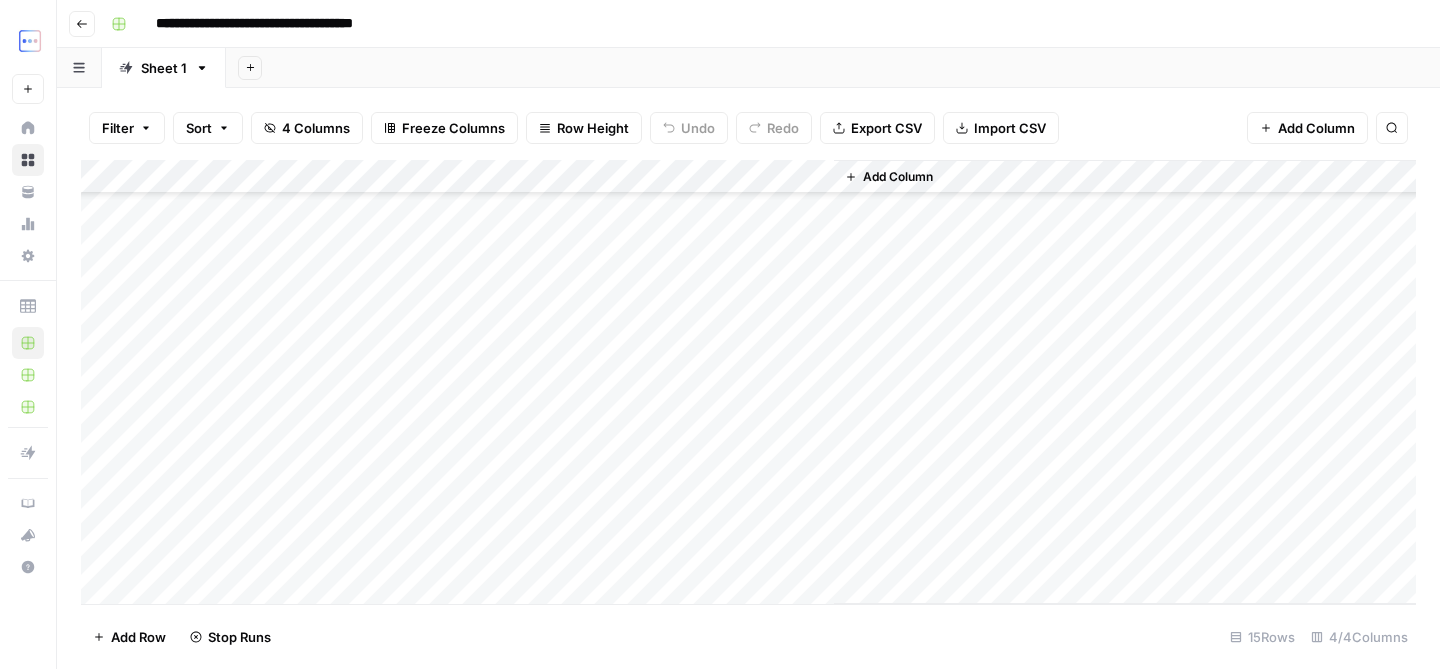 scroll, scrollTop: 132, scrollLeft: 0, axis: vertical 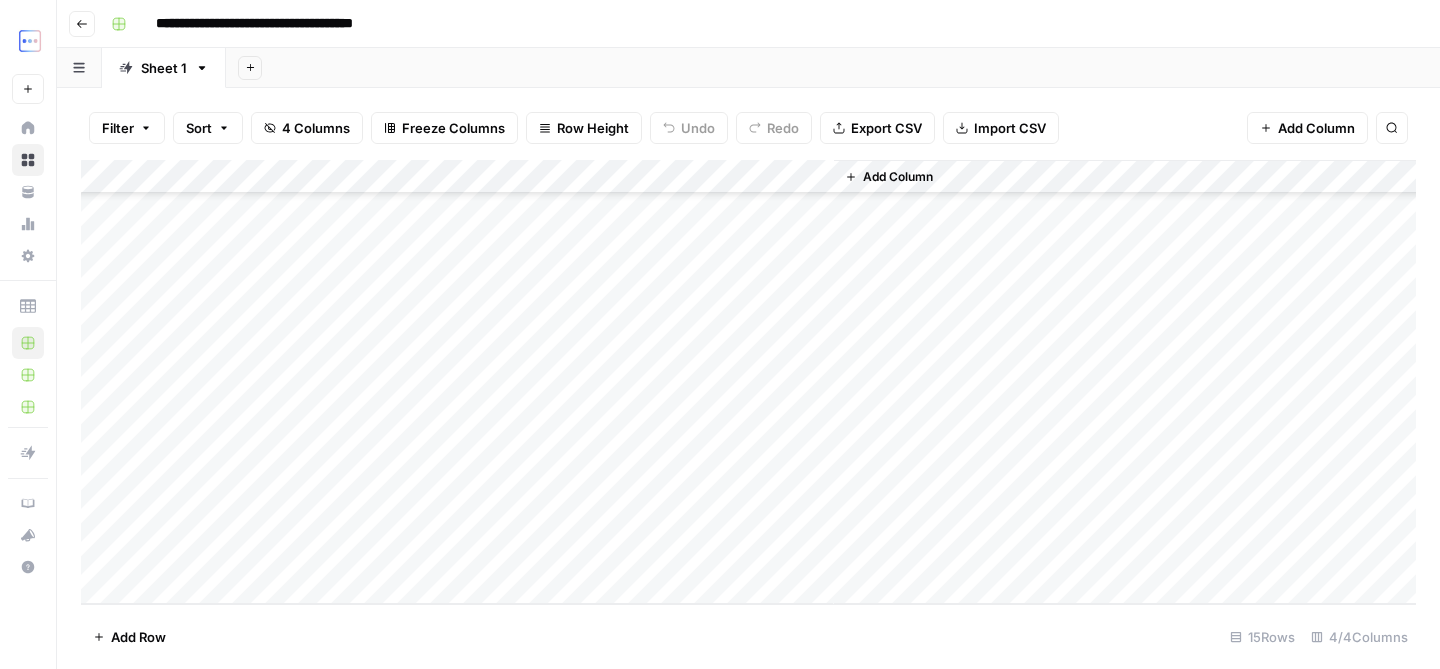 click on "Go back" at bounding box center (82, 24) 